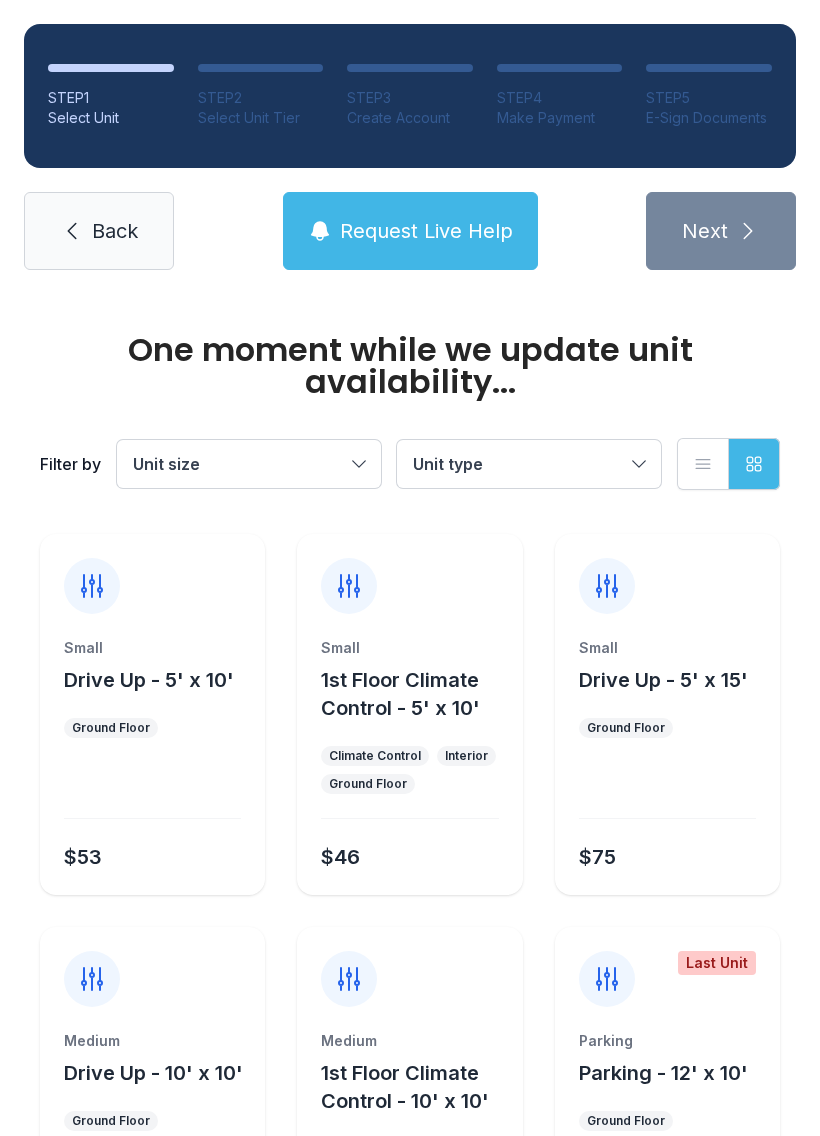 scroll, scrollTop: 0, scrollLeft: 0, axis: both 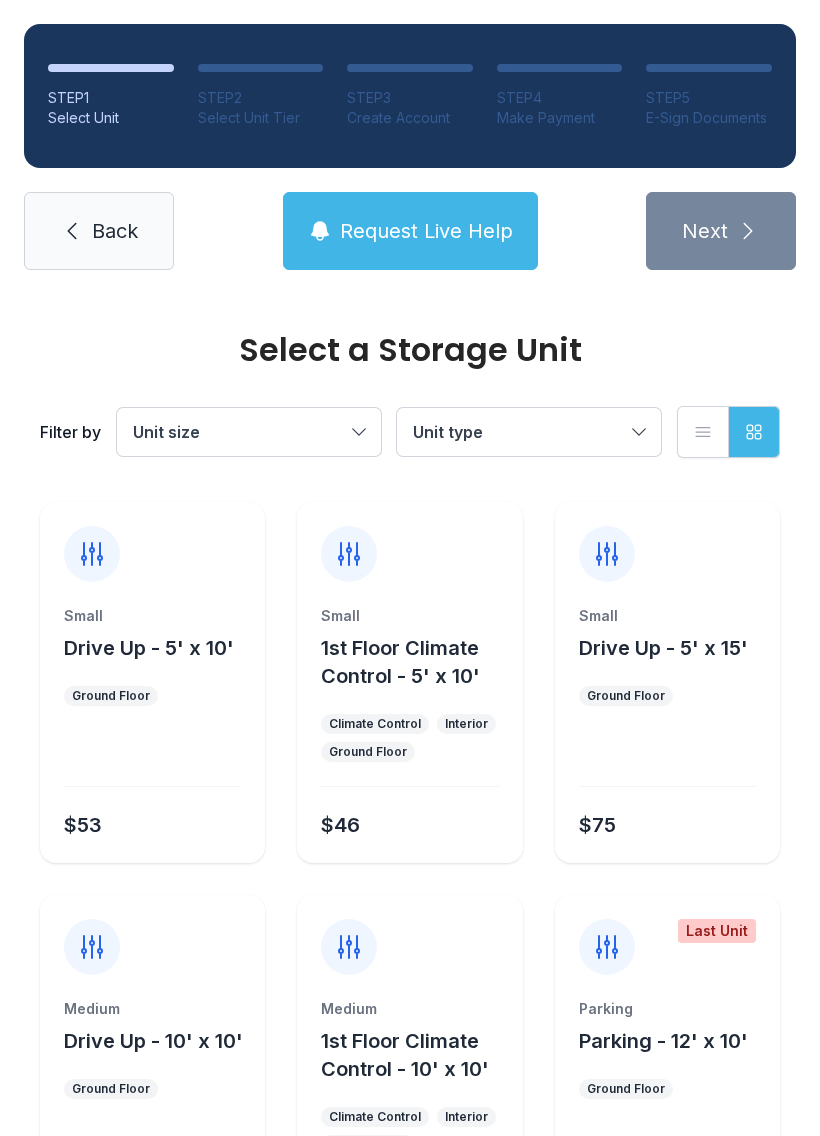 click on "Unit size" at bounding box center [239, 432] 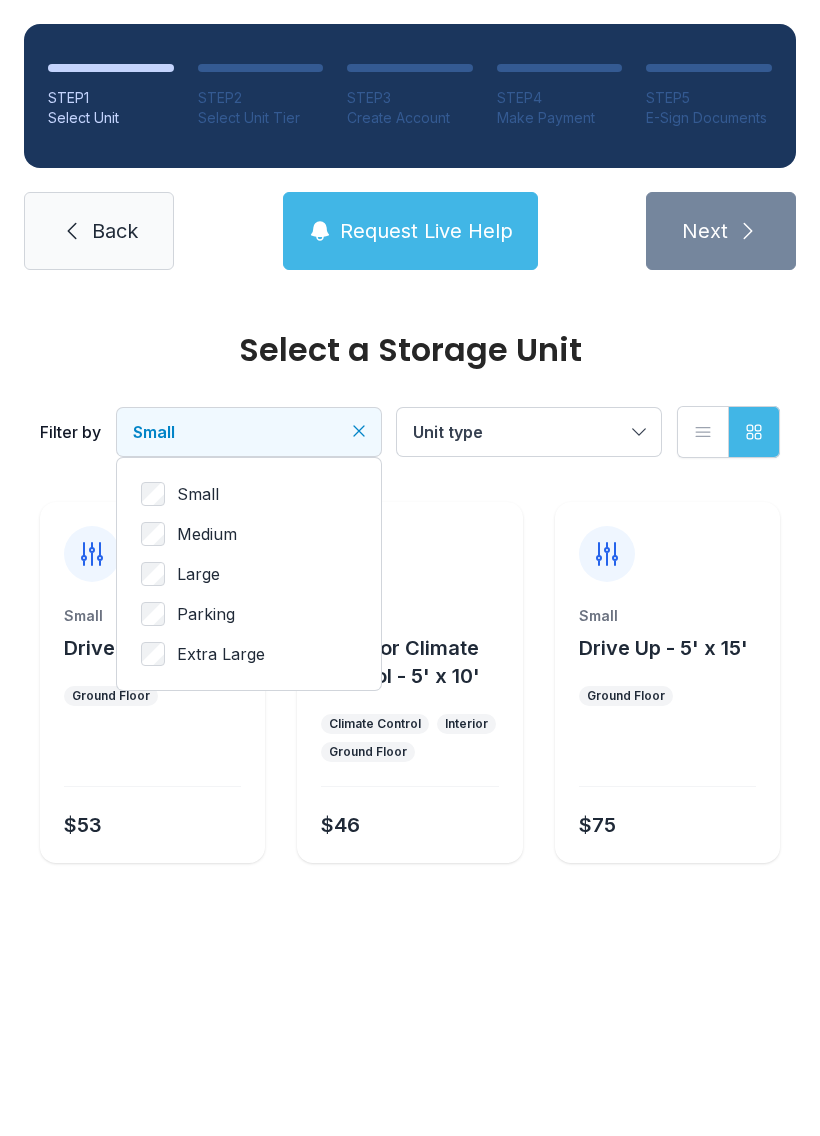 click on "Unit type" at bounding box center [519, 432] 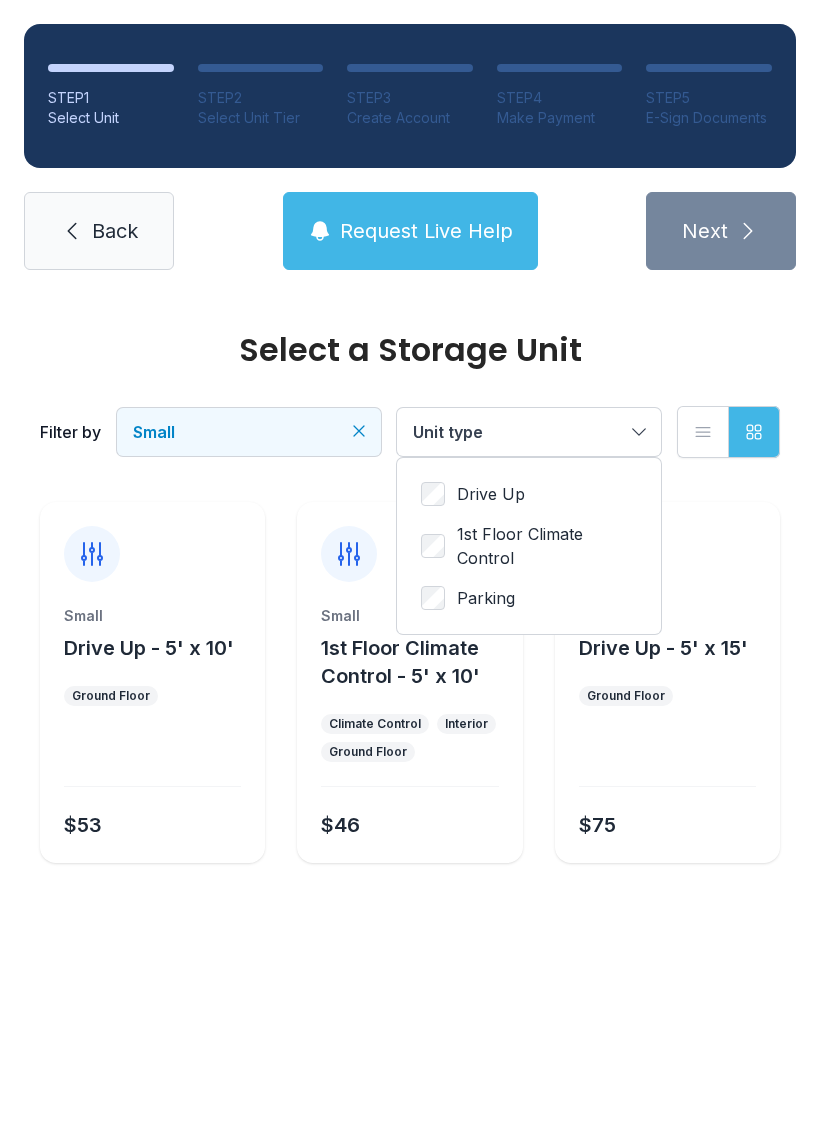 click on "1st Floor Climate Control" at bounding box center (529, 494) 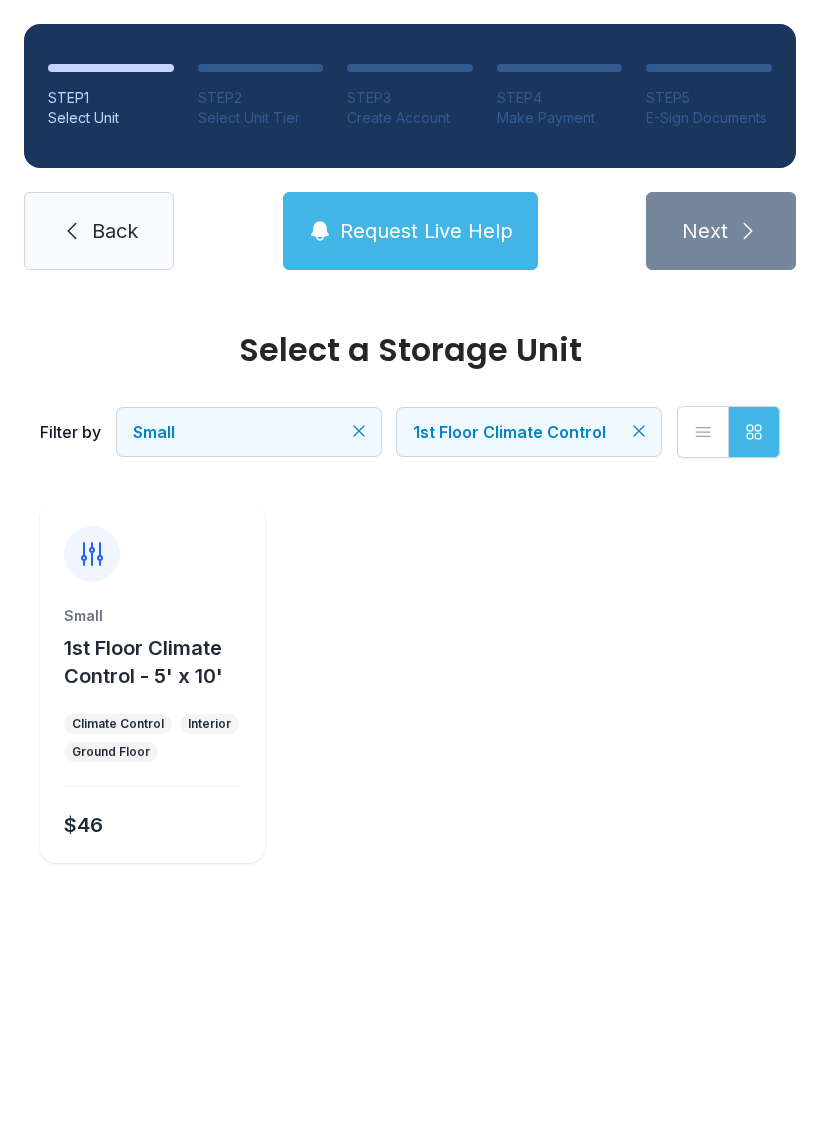 click on "1st Floor Climate Control - 5' x 10'" at bounding box center [143, 662] 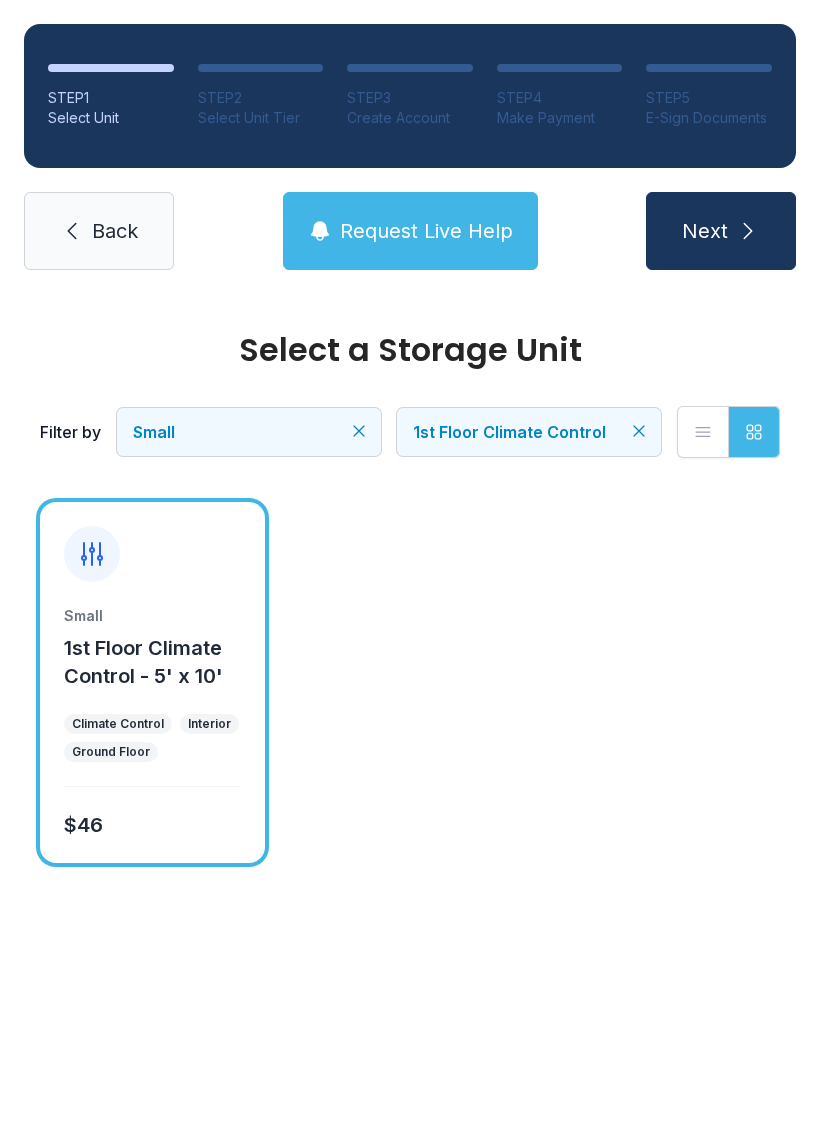click on "Next" at bounding box center [705, 231] 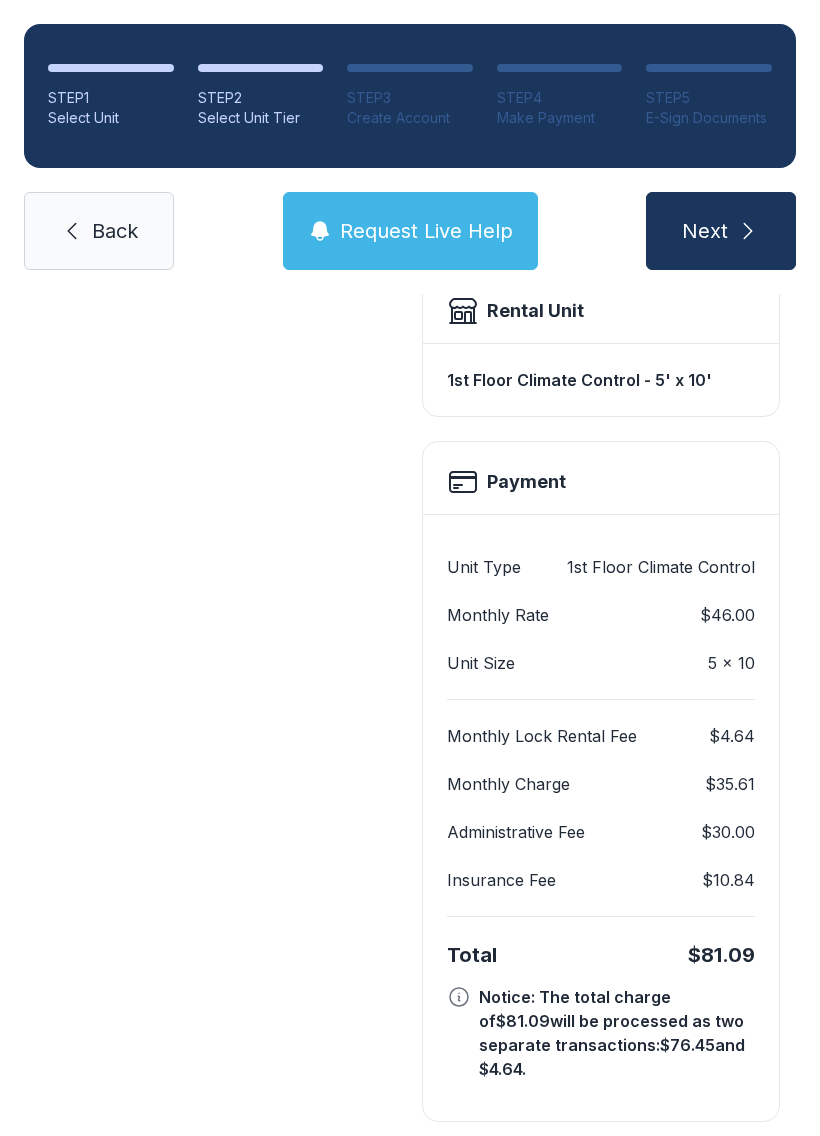 scroll, scrollTop: 569, scrollLeft: 0, axis: vertical 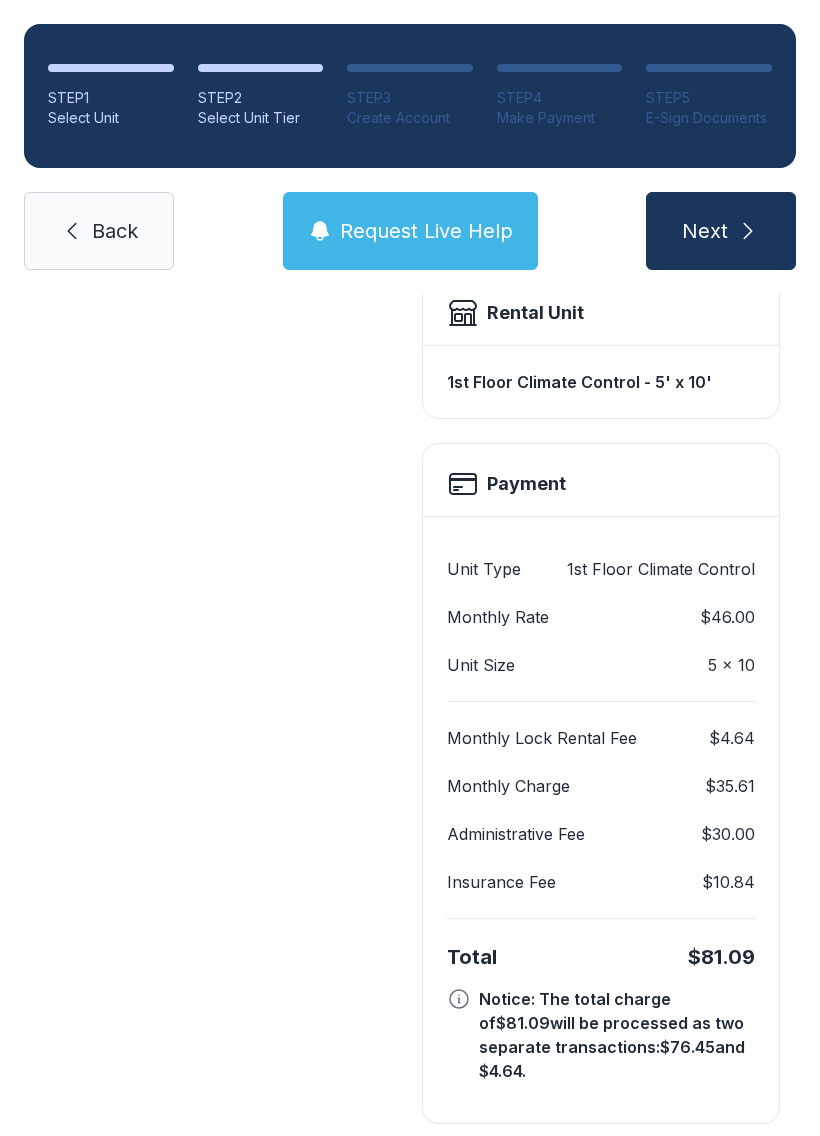click on "Next" at bounding box center (705, 231) 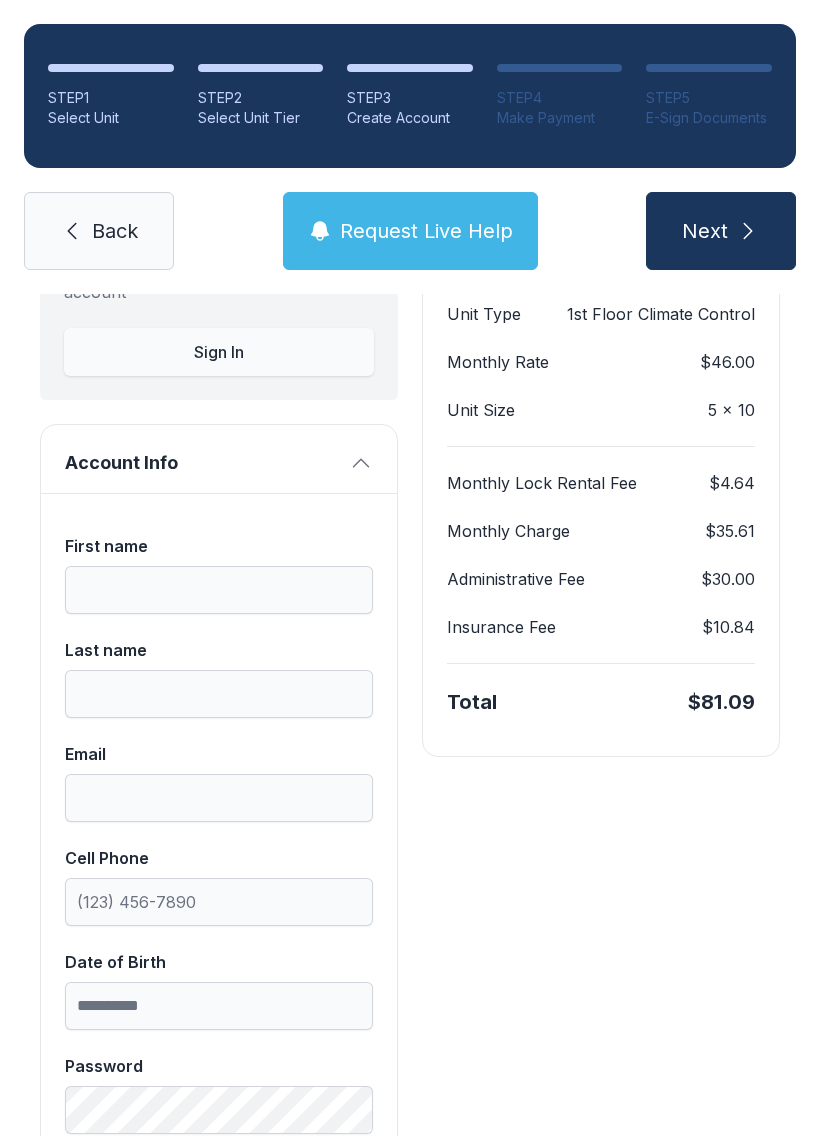 scroll, scrollTop: 234, scrollLeft: 0, axis: vertical 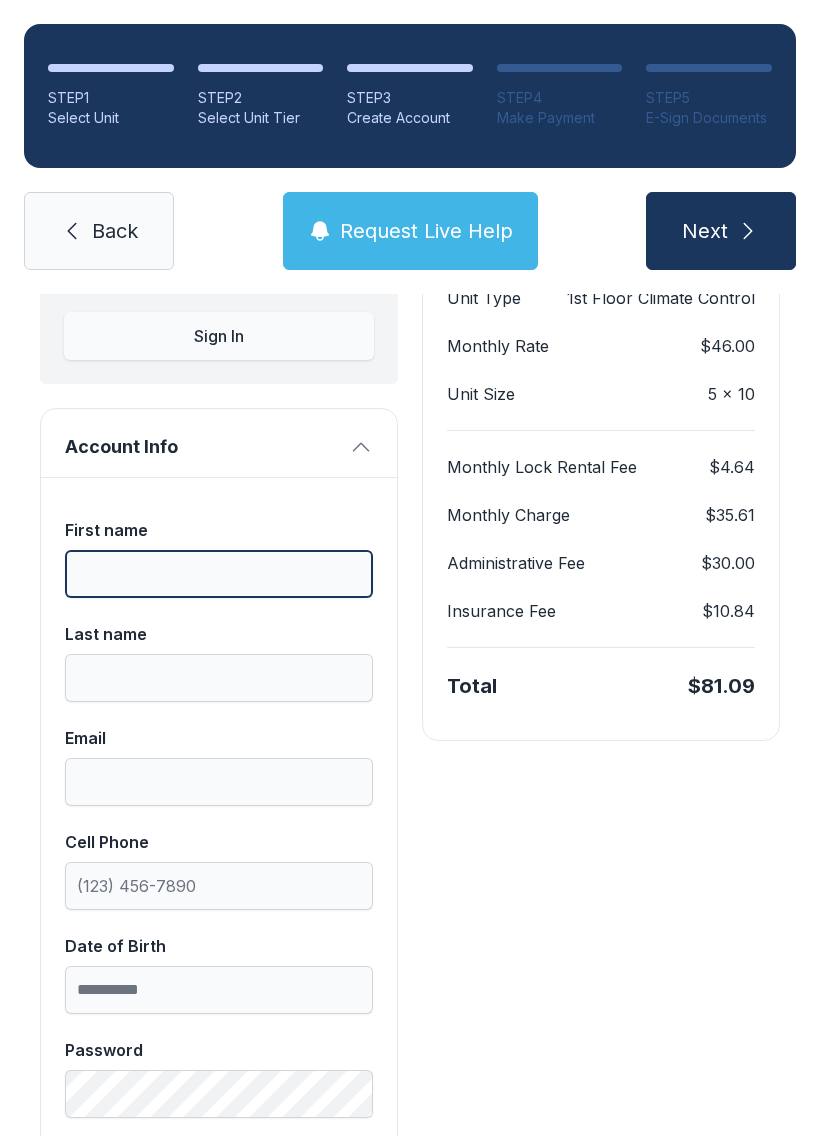 click on "First name" at bounding box center (219, 574) 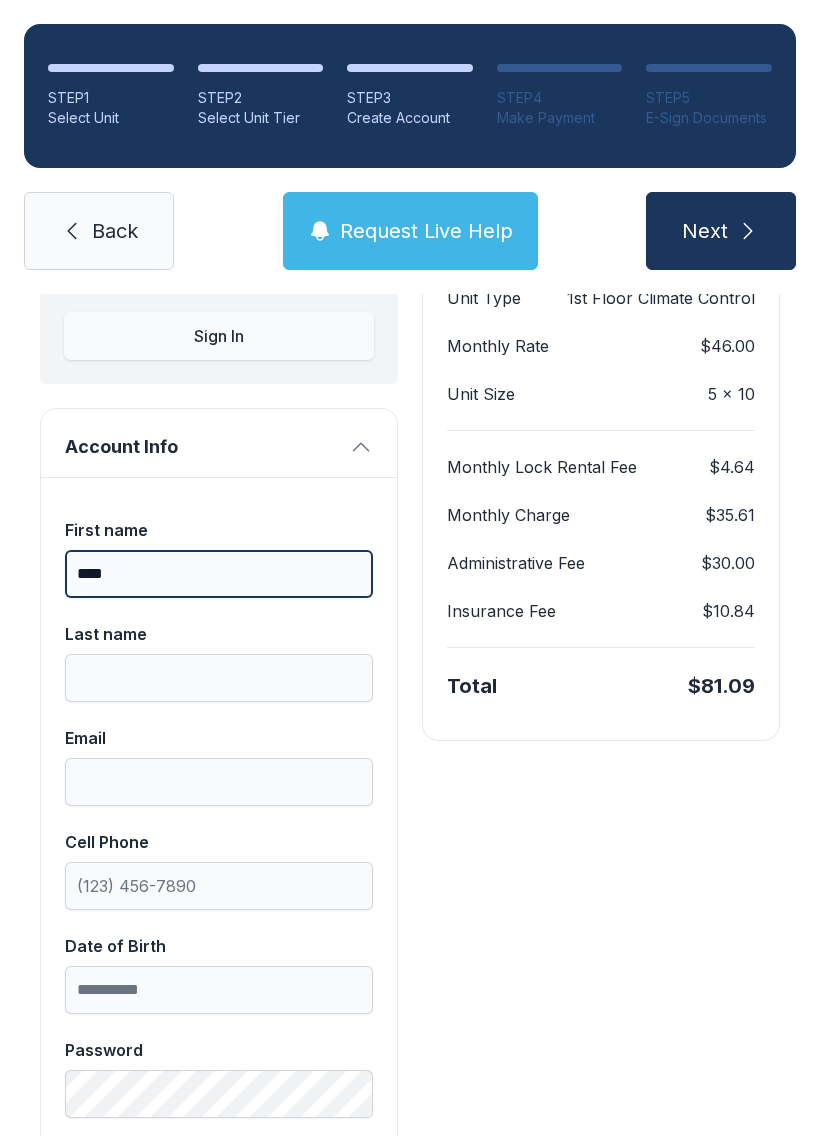 type on "****" 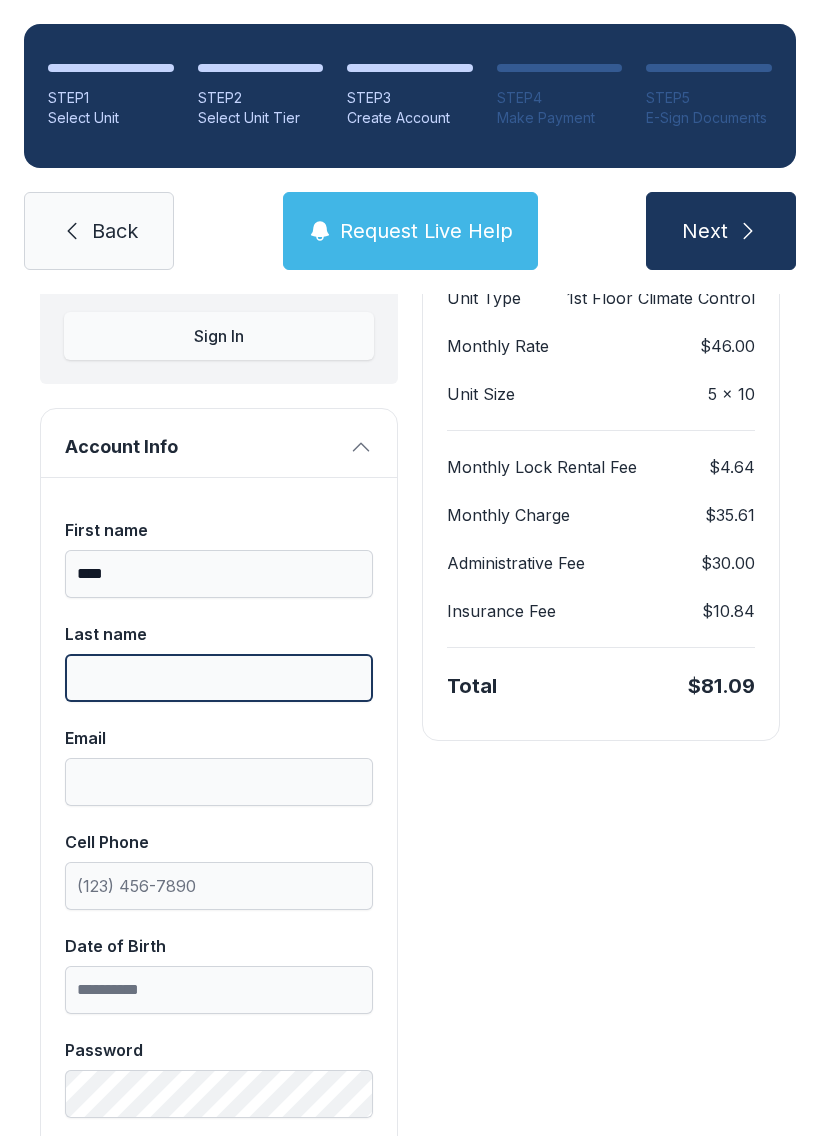 click on "Last name" at bounding box center [219, 678] 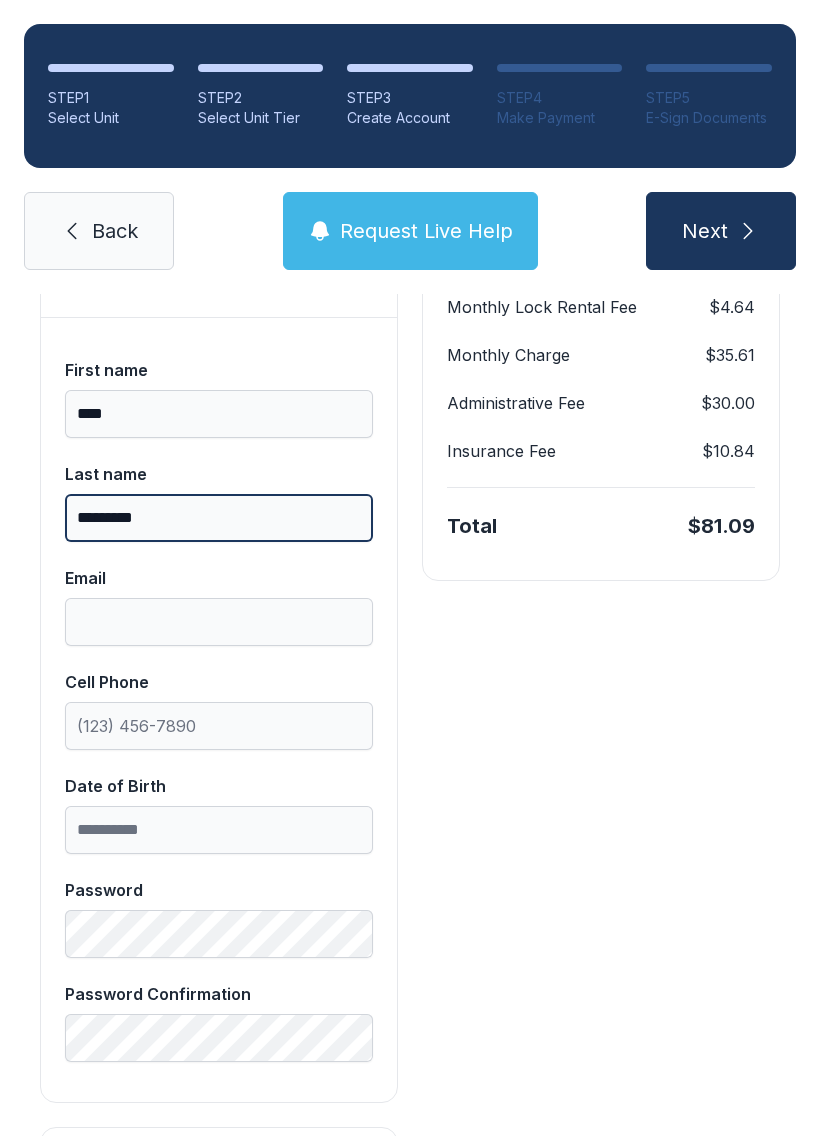 scroll, scrollTop: 426, scrollLeft: 0, axis: vertical 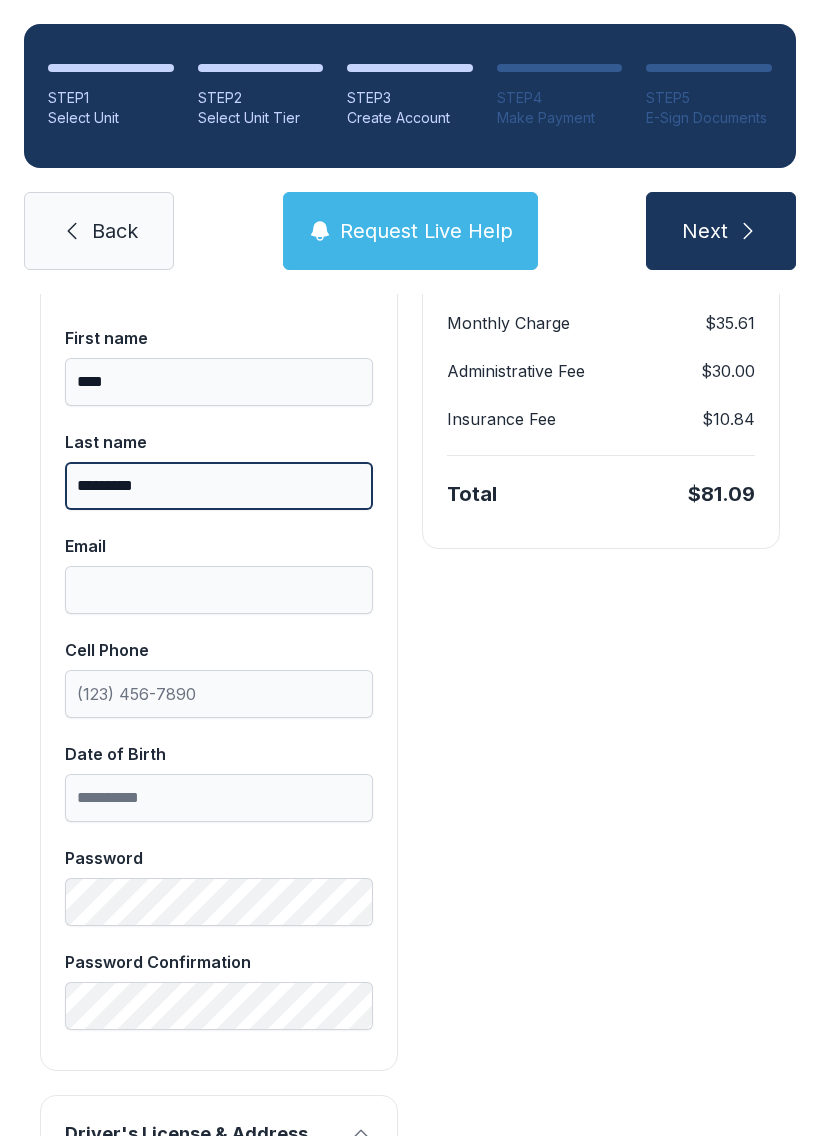 type on "*********" 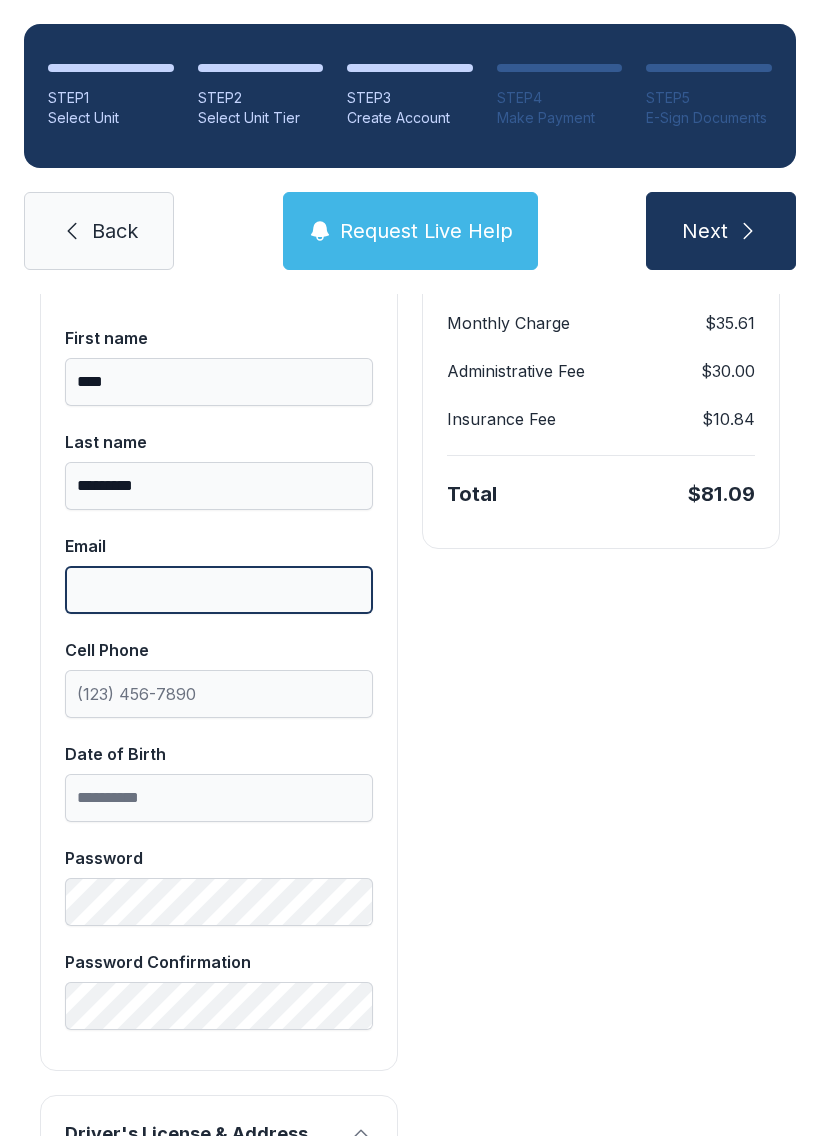 click on "Email" at bounding box center (219, 590) 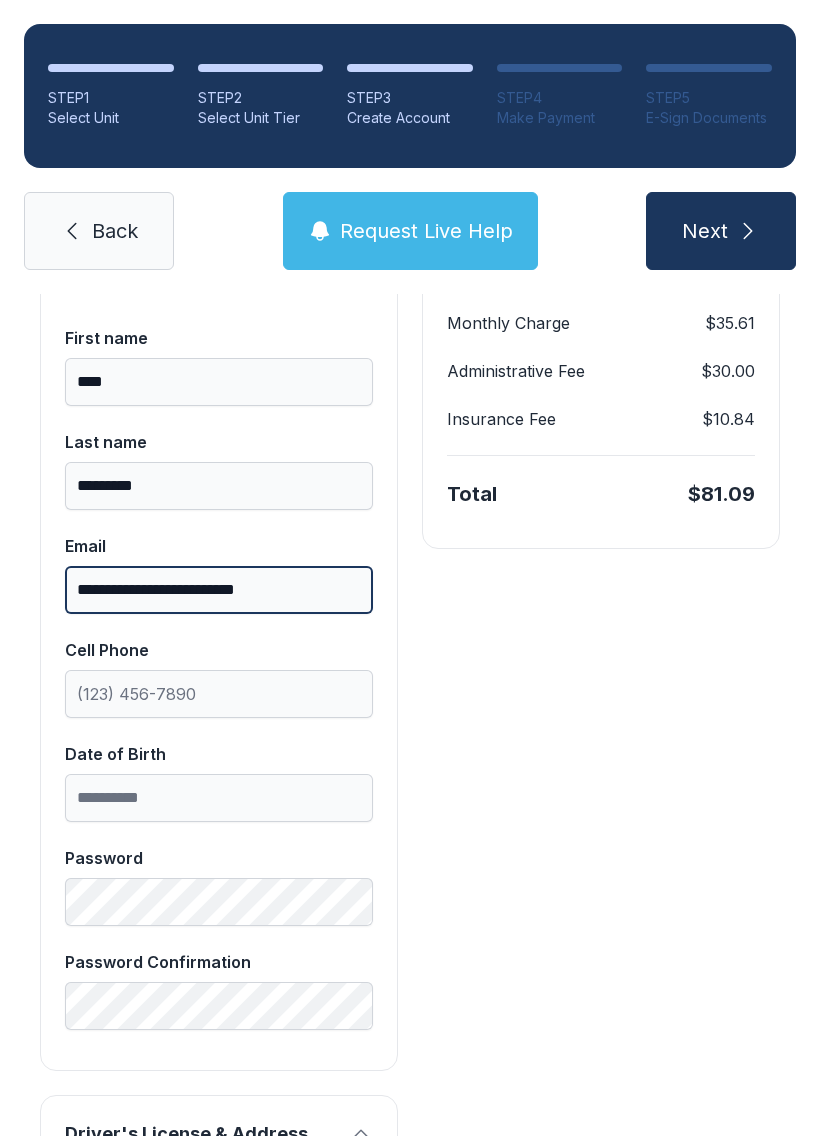 type on "**********" 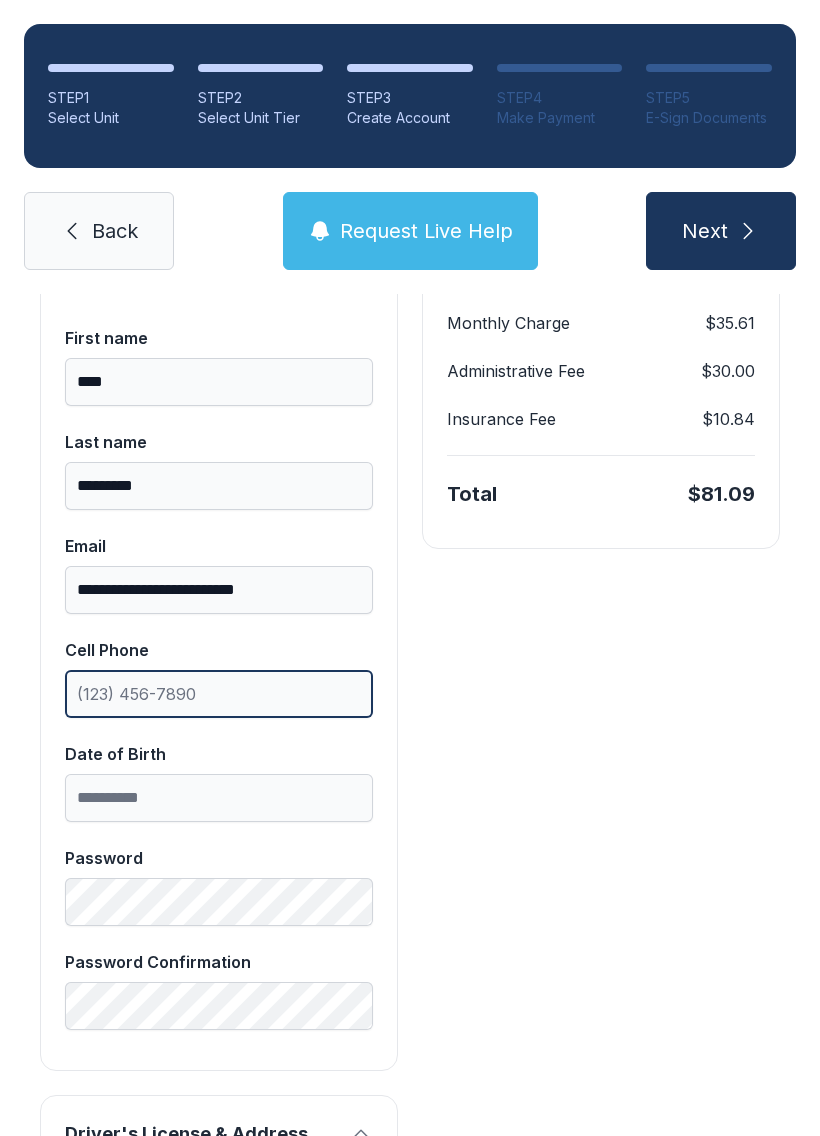 click on "Cell Phone" at bounding box center [219, 694] 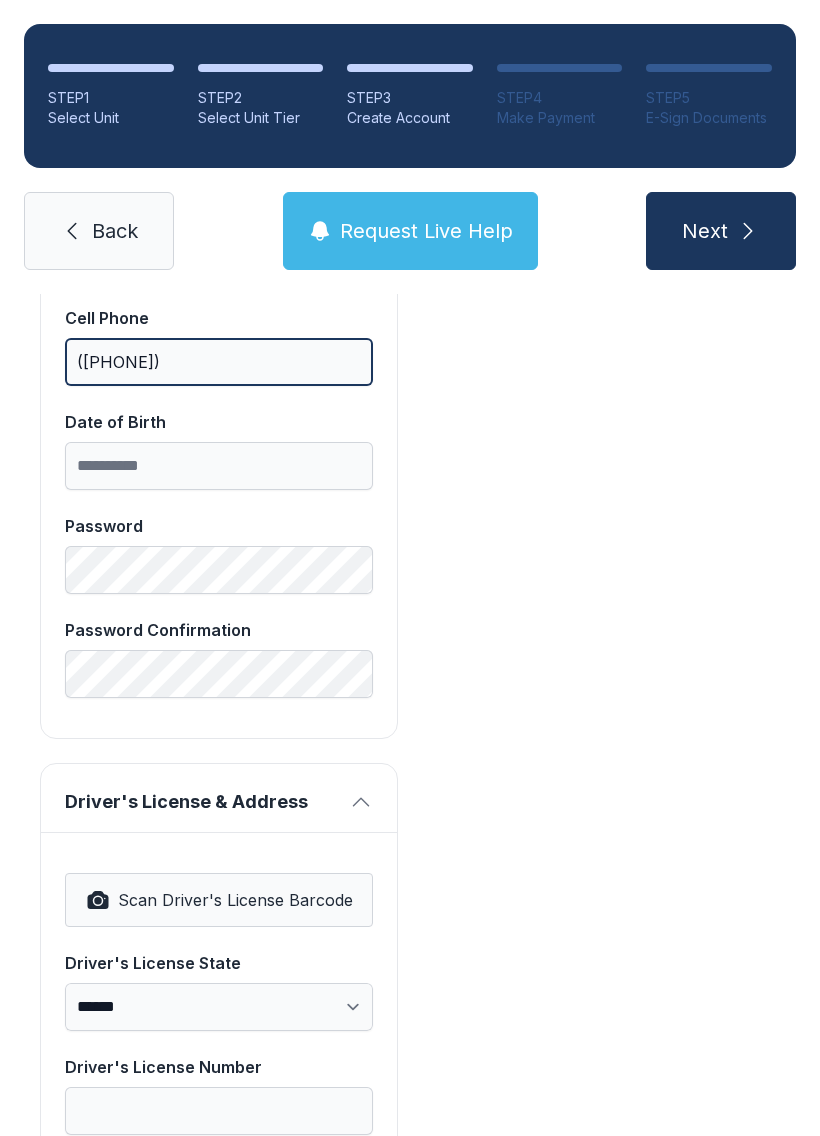 scroll, scrollTop: 784, scrollLeft: 0, axis: vertical 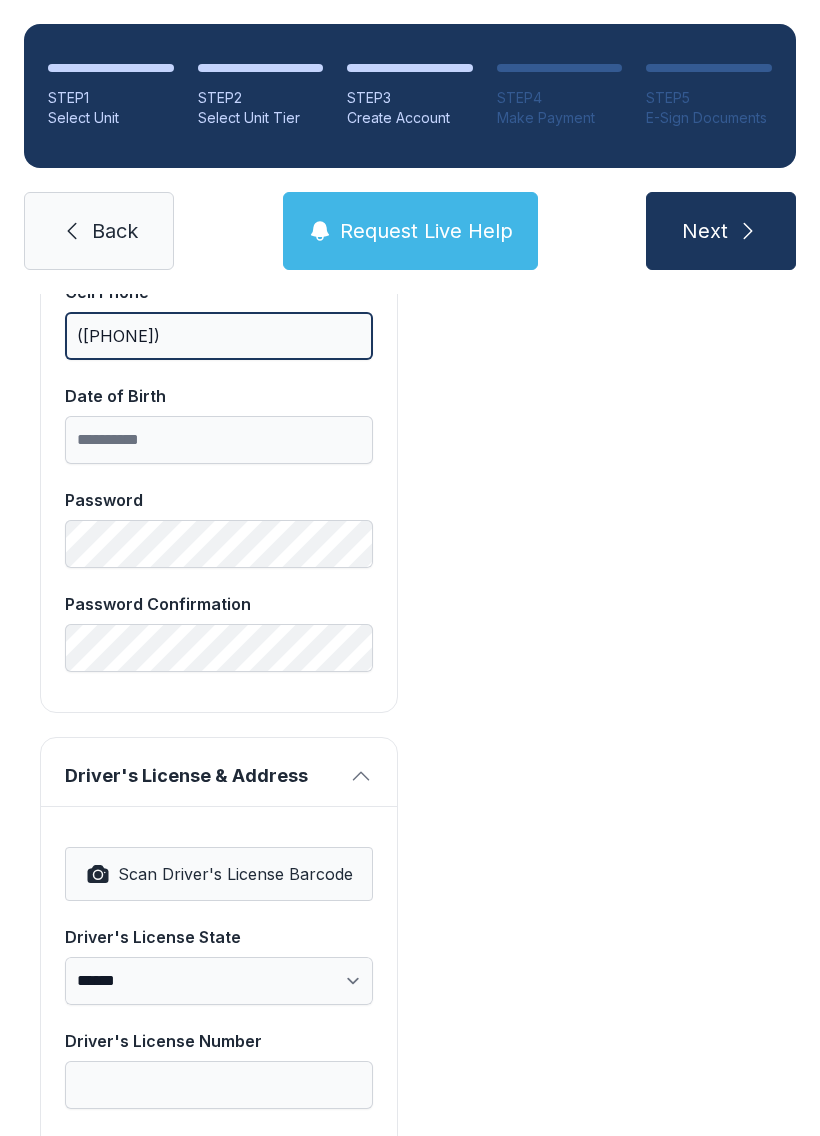 type on "([PHONE])" 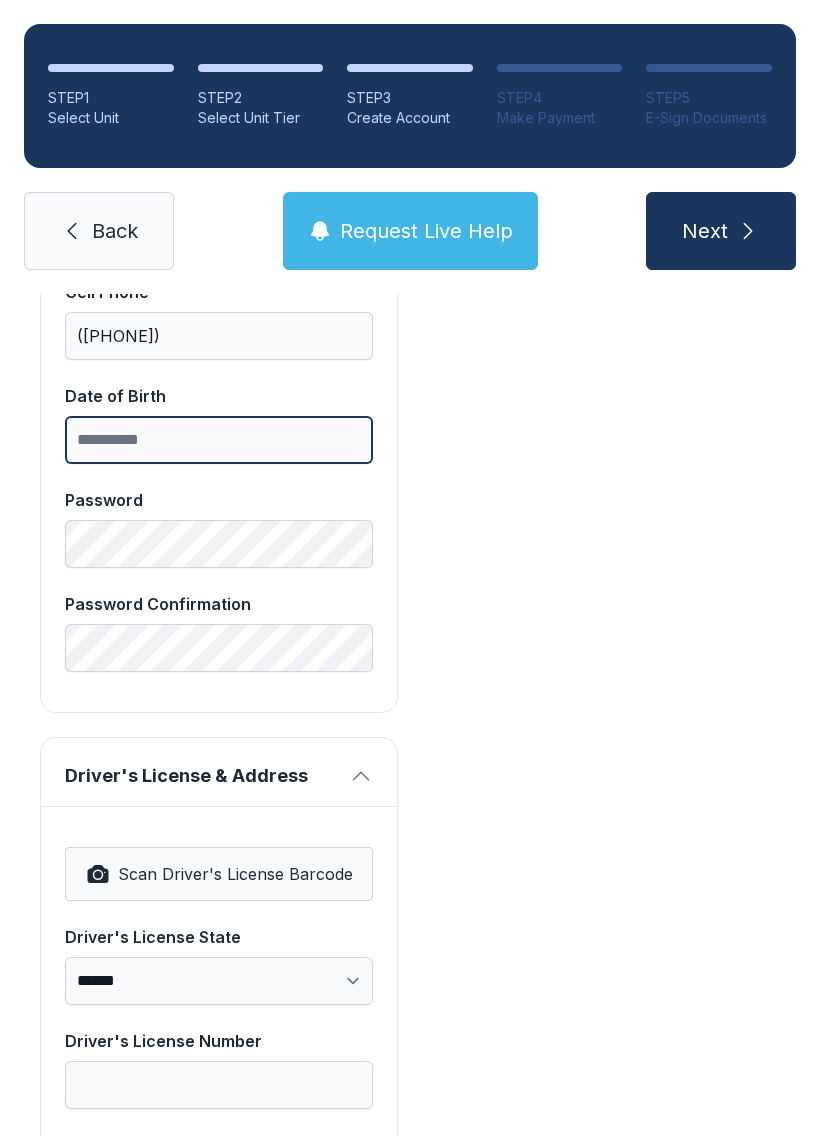 click on "Date of Birth" at bounding box center (219, 440) 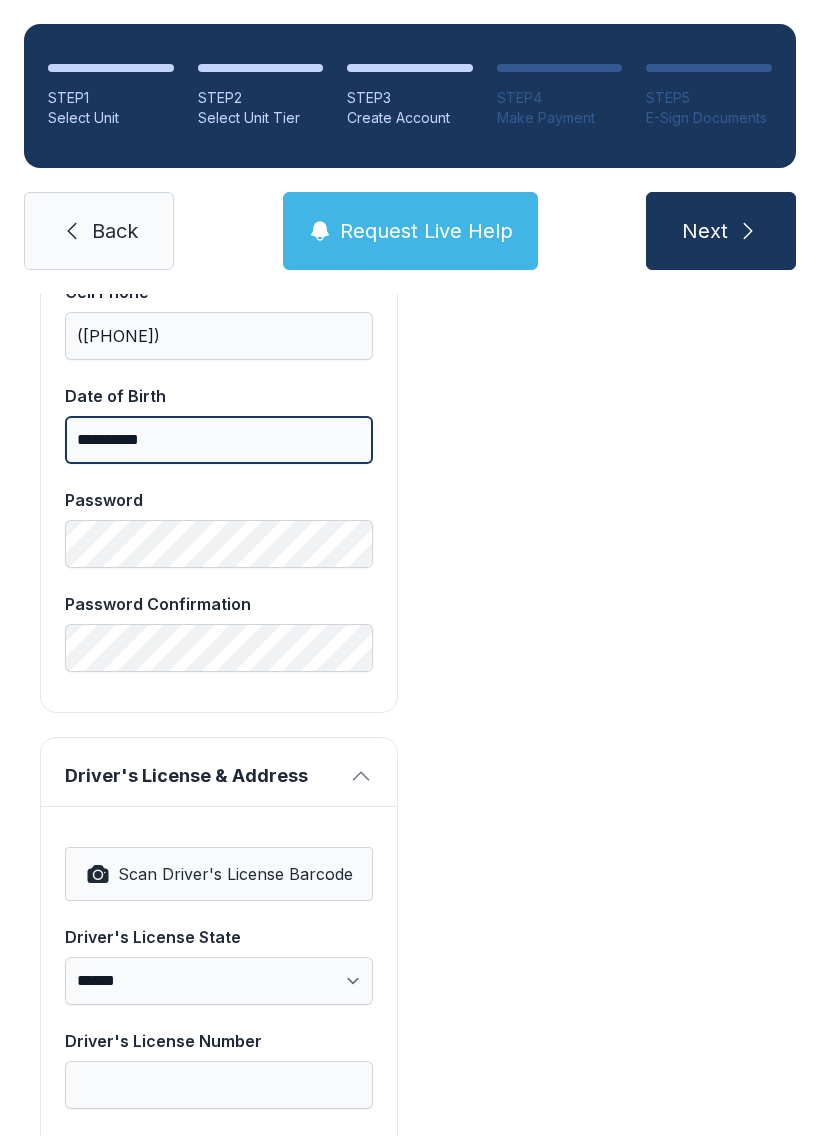 type on "**********" 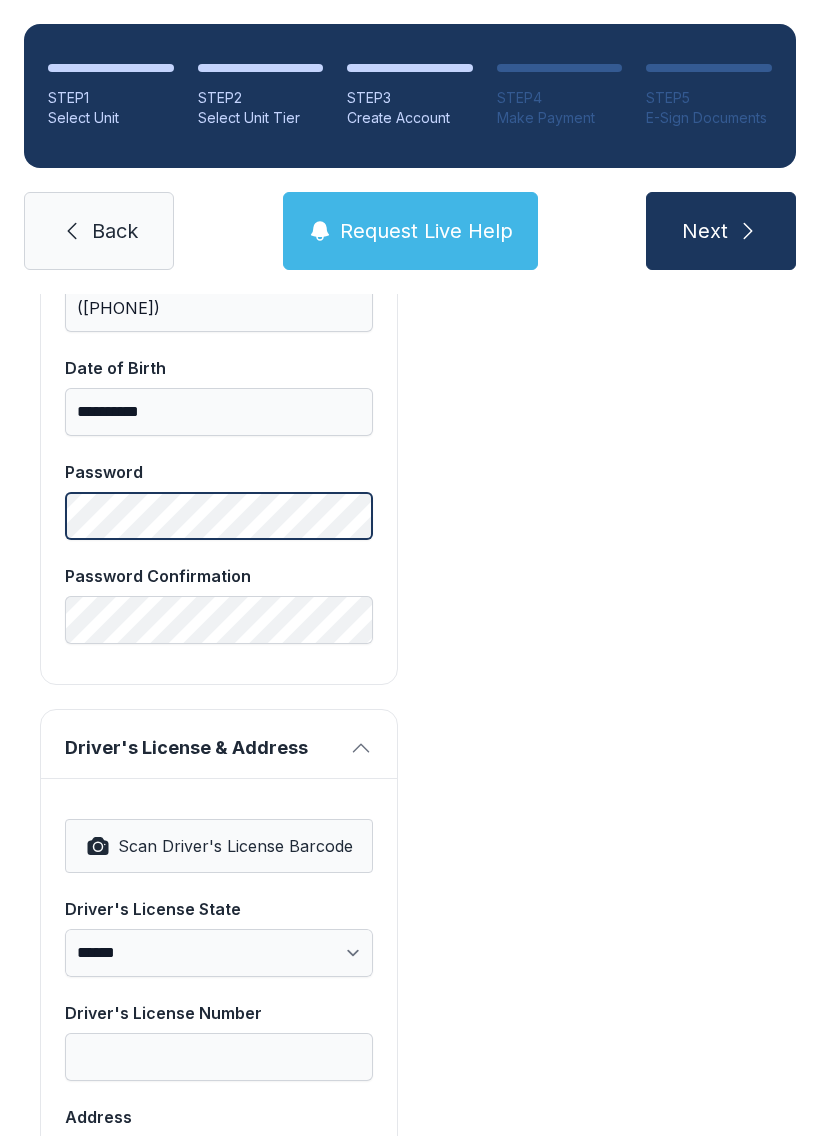 scroll, scrollTop: 812, scrollLeft: 0, axis: vertical 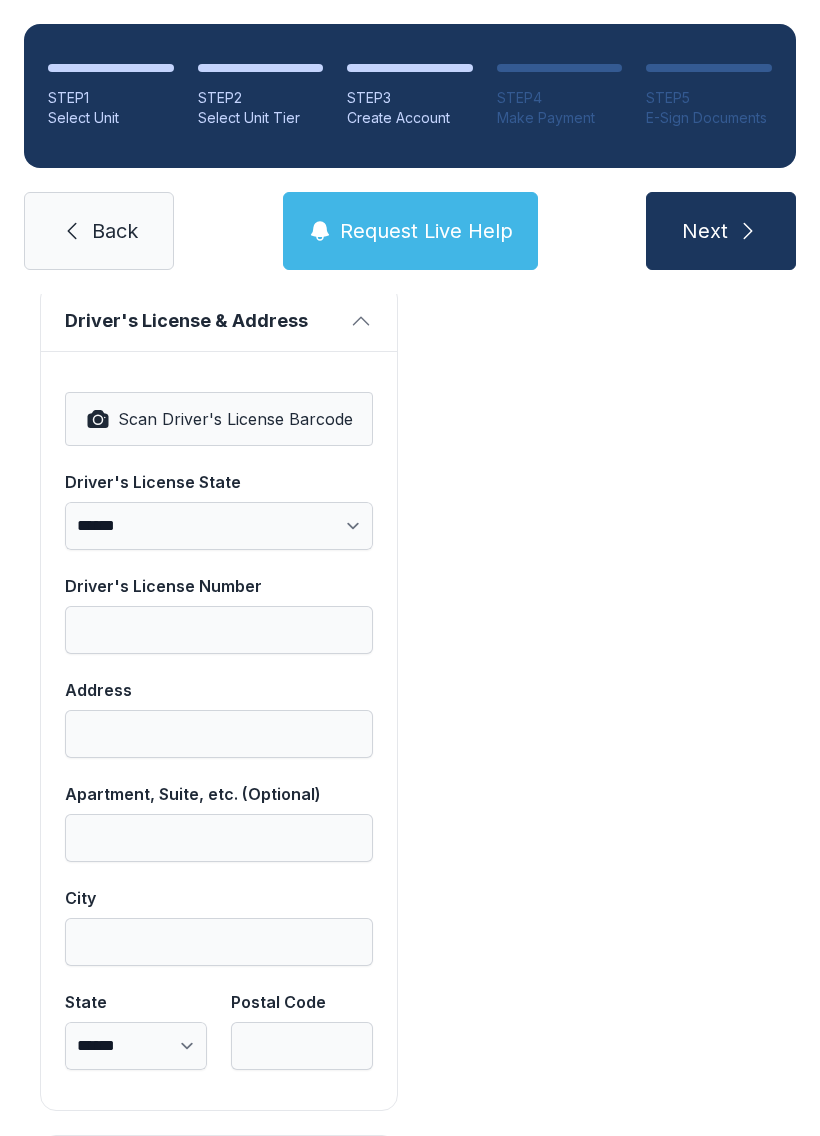click on "Scan Driver's License Barcode" at bounding box center [235, 419] 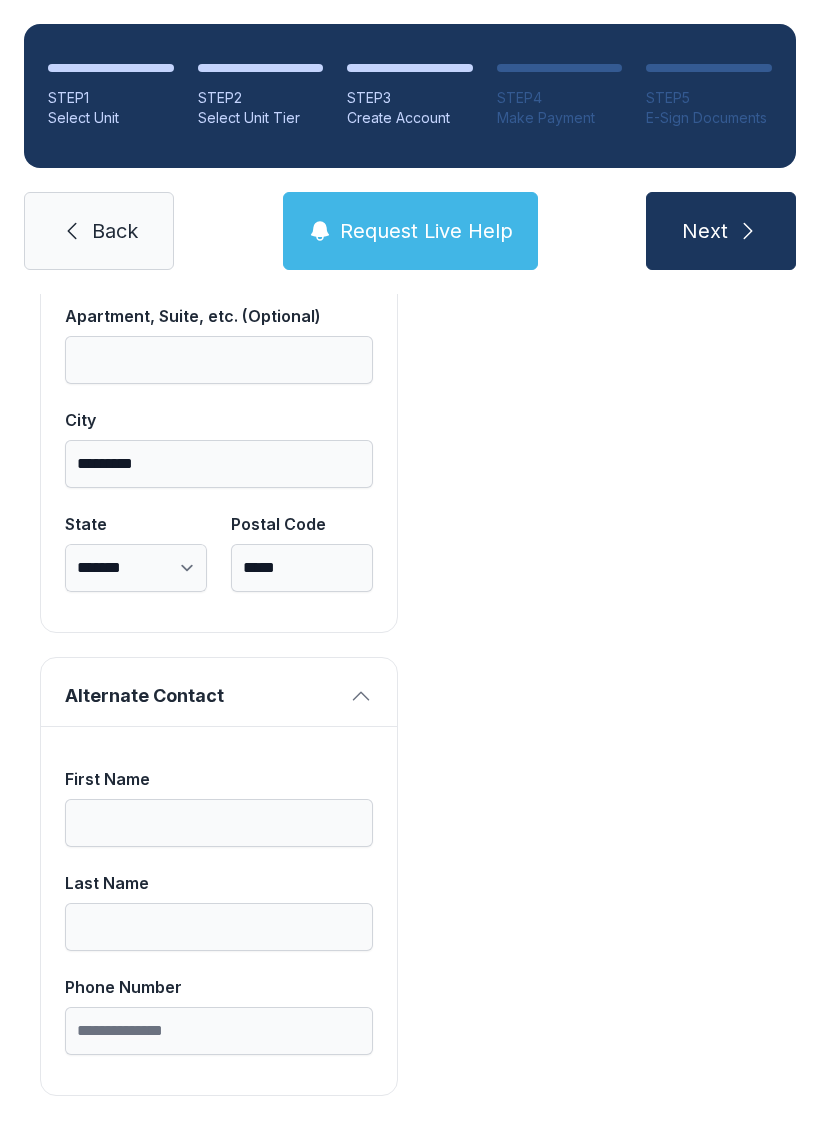 scroll, scrollTop: 1713, scrollLeft: 0, axis: vertical 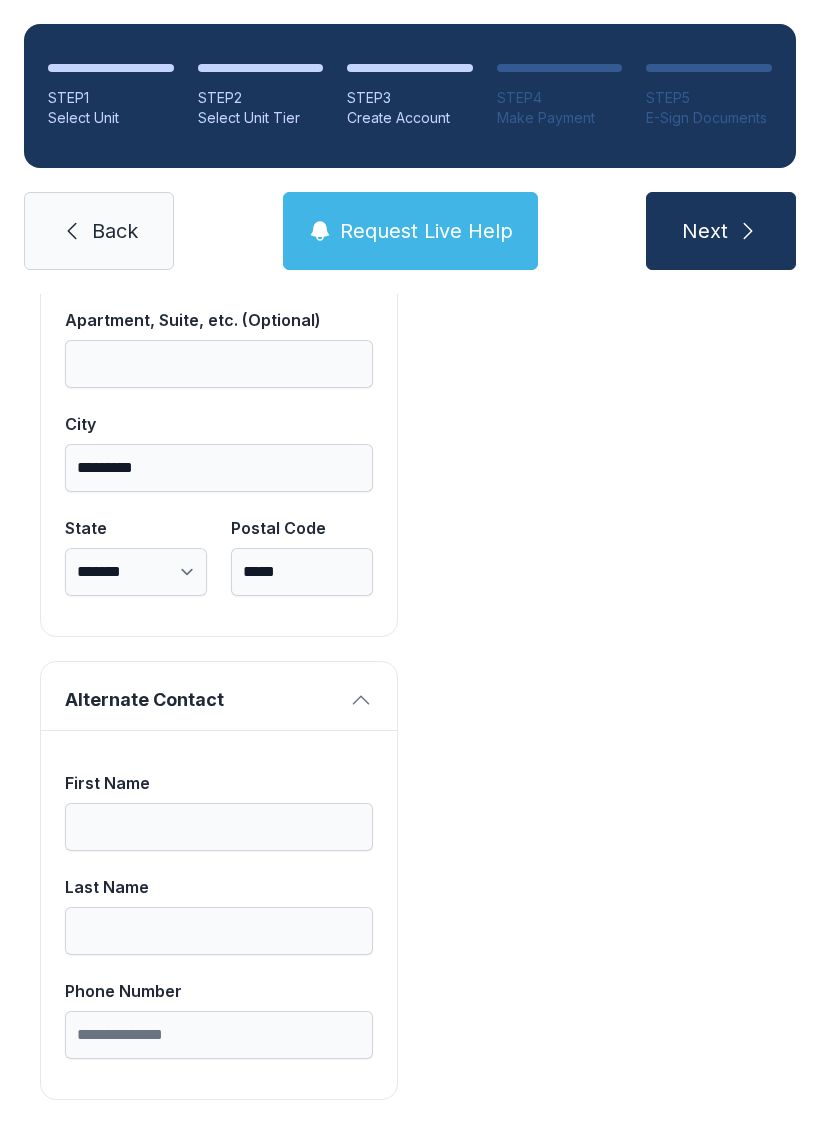 click on "Next" at bounding box center [705, 231] 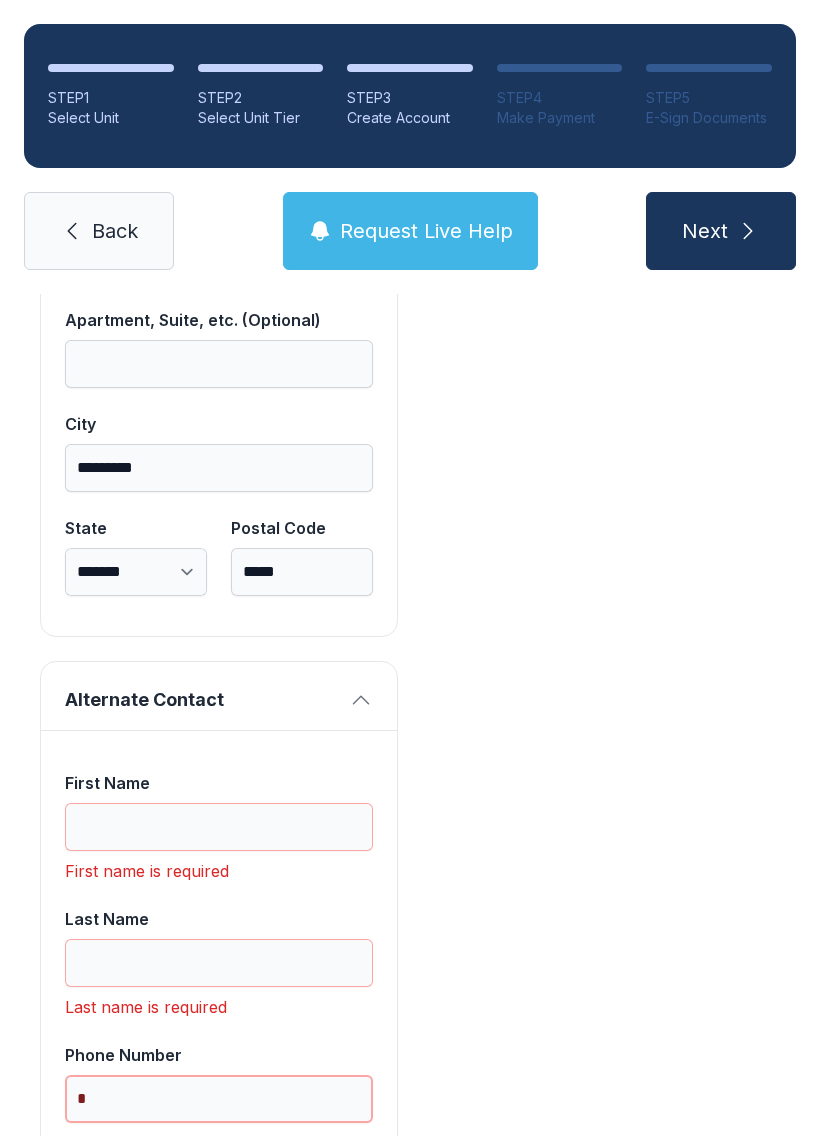 scroll, scrollTop: 44, scrollLeft: 0, axis: vertical 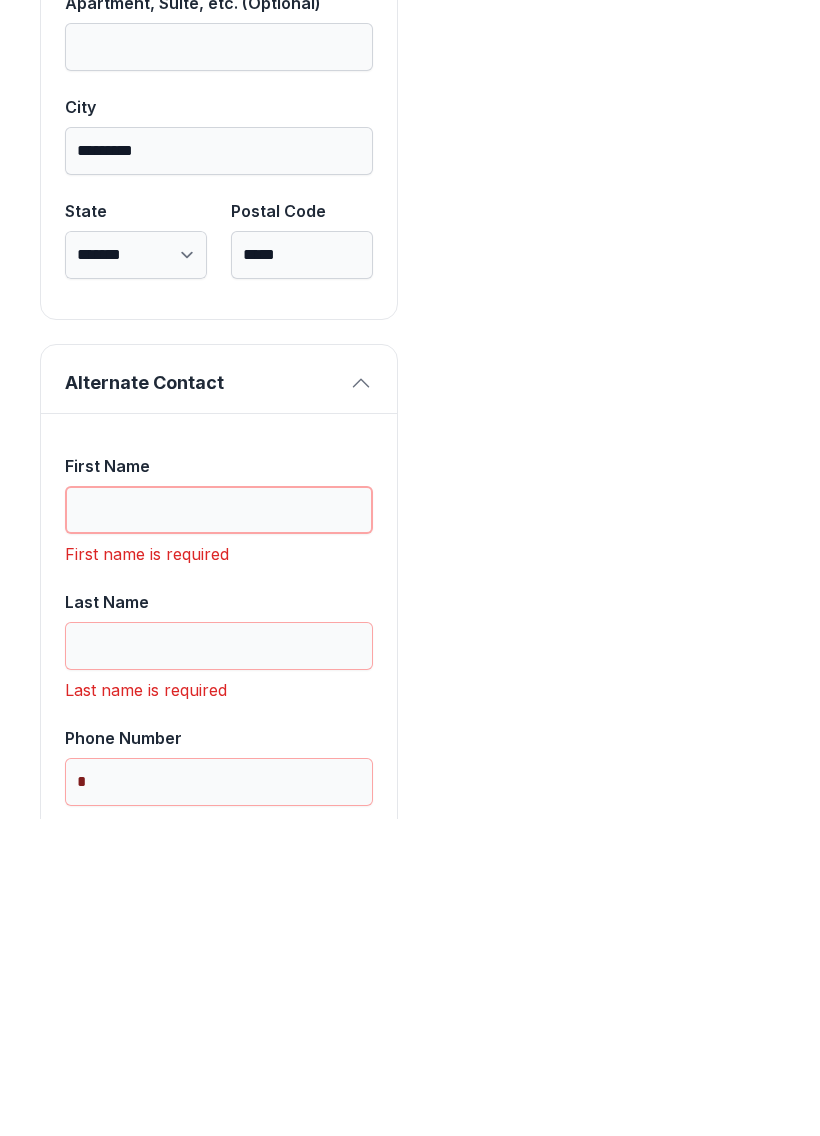click on "First Name" at bounding box center (219, 827) 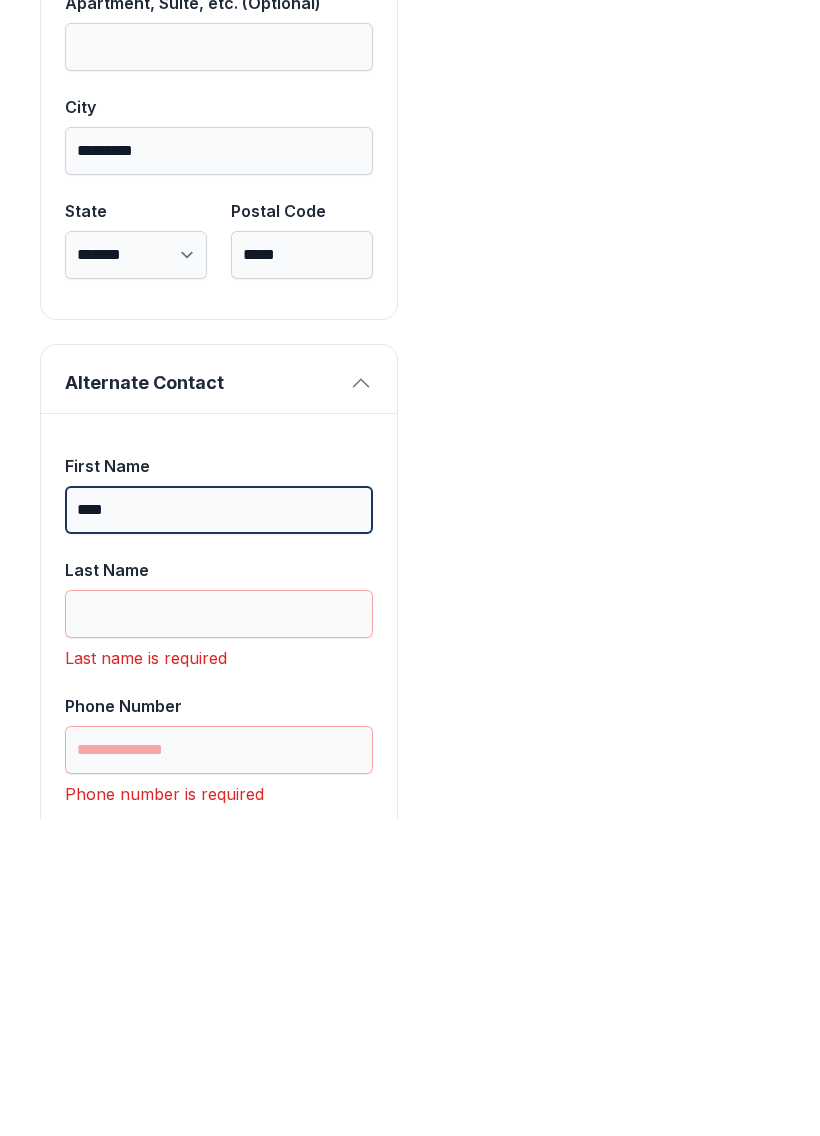 type on "****" 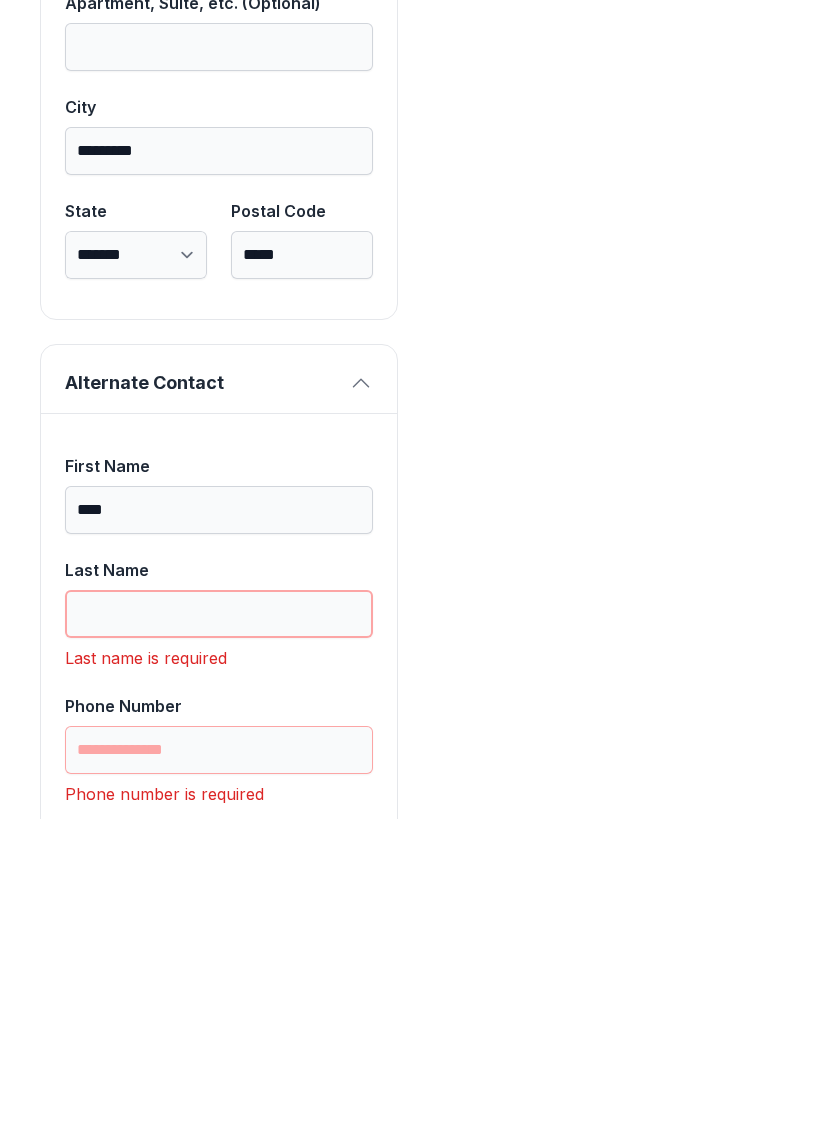 click on "Last Name" at bounding box center (219, 931) 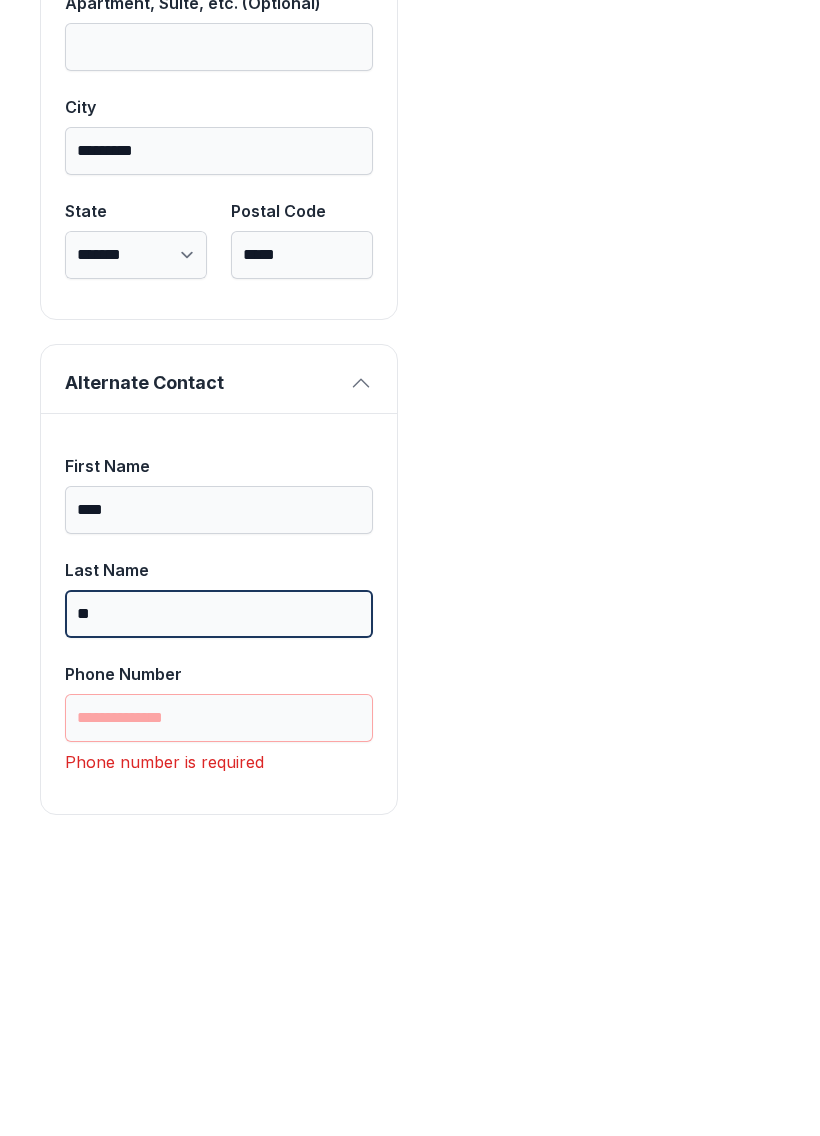 type on "**" 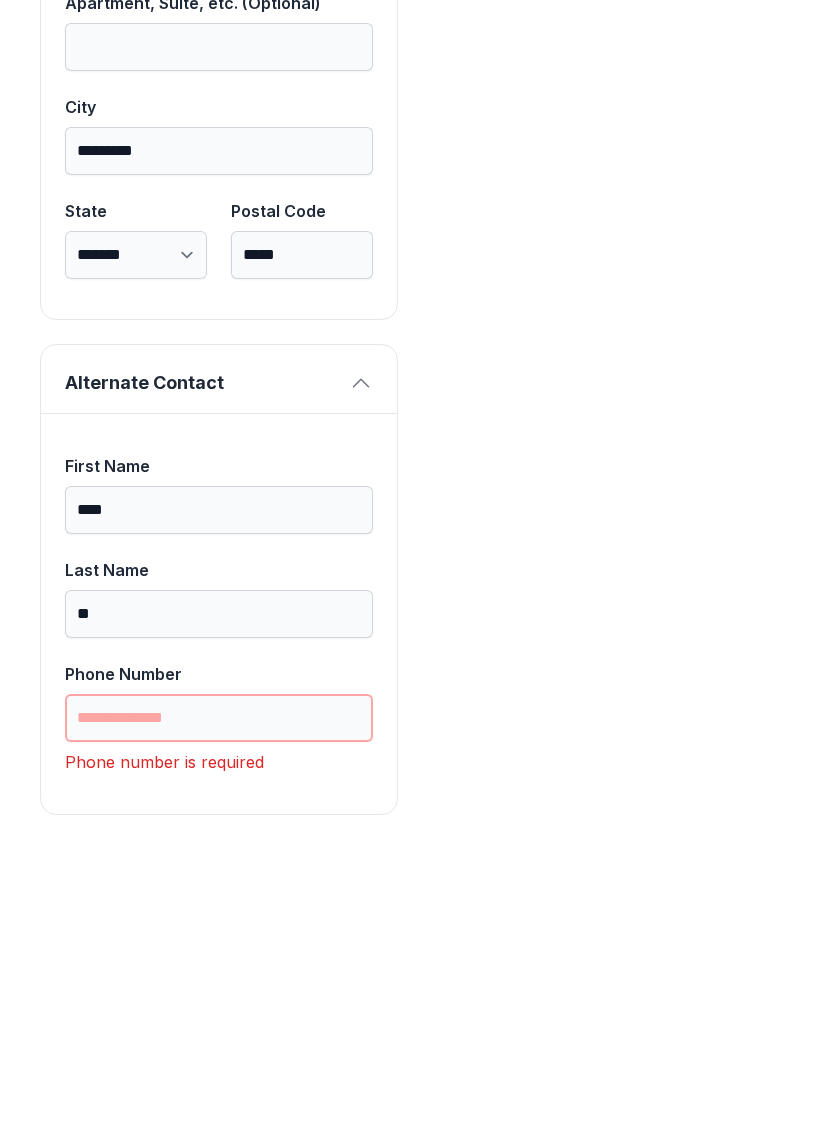 click on "Phone Number" at bounding box center (219, 1035) 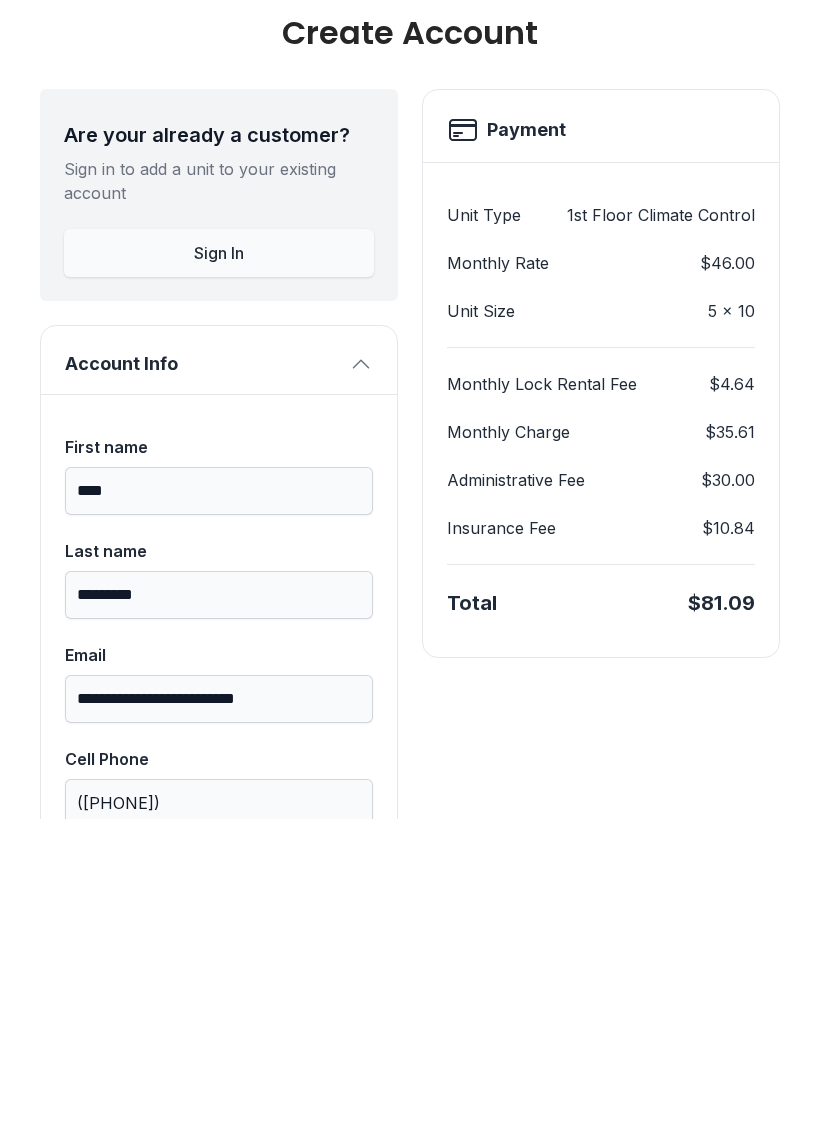 scroll, scrollTop: 0, scrollLeft: 0, axis: both 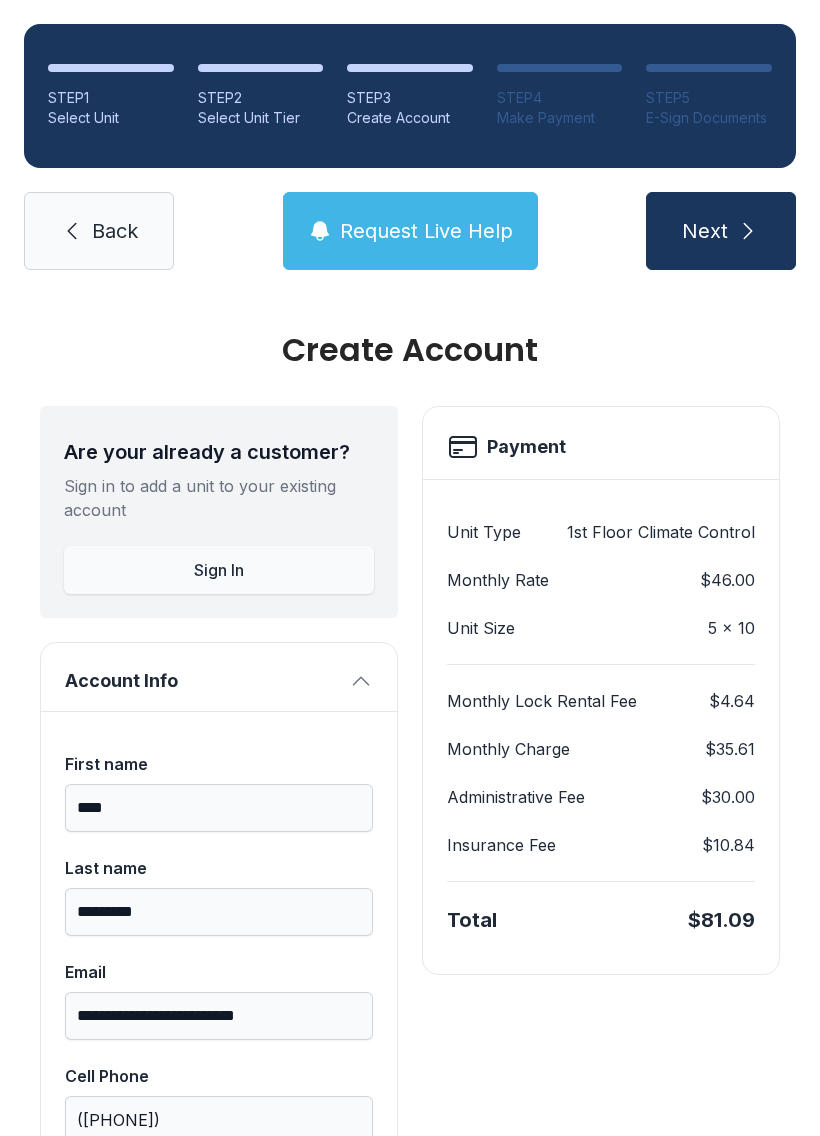 click on "Next" at bounding box center [721, 231] 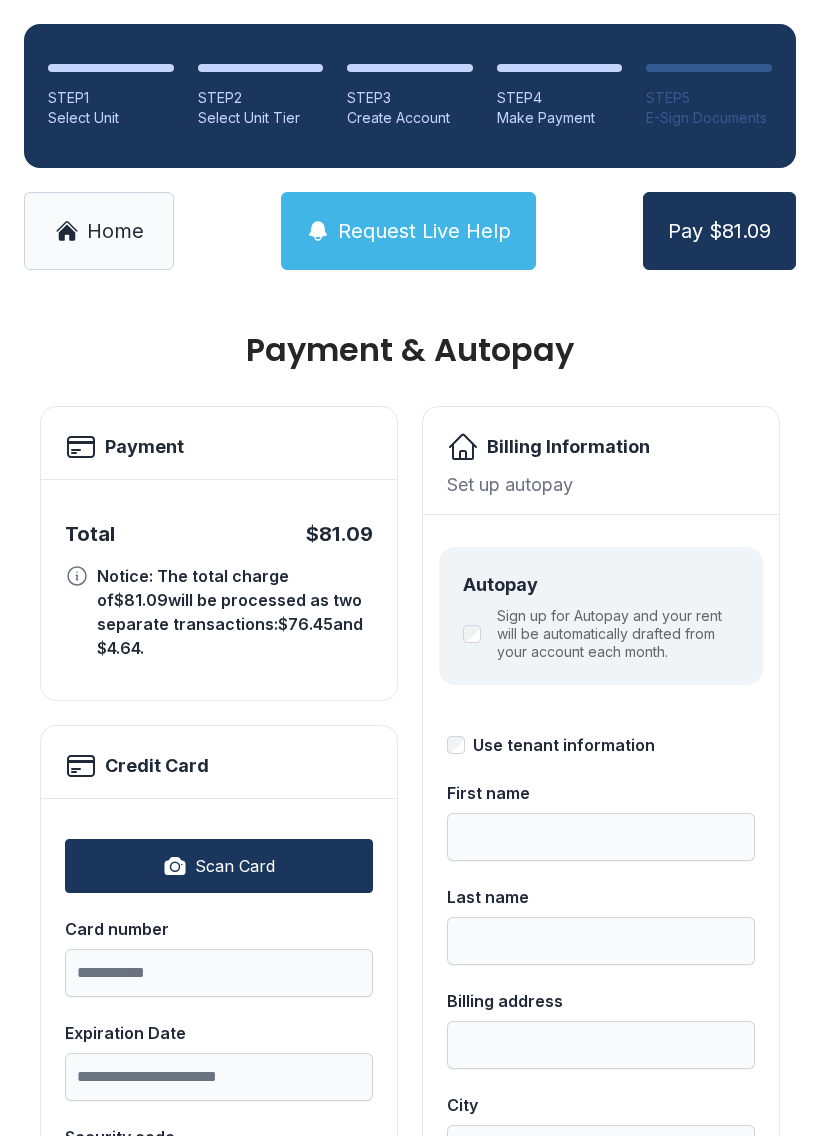 scroll, scrollTop: 0, scrollLeft: 0, axis: both 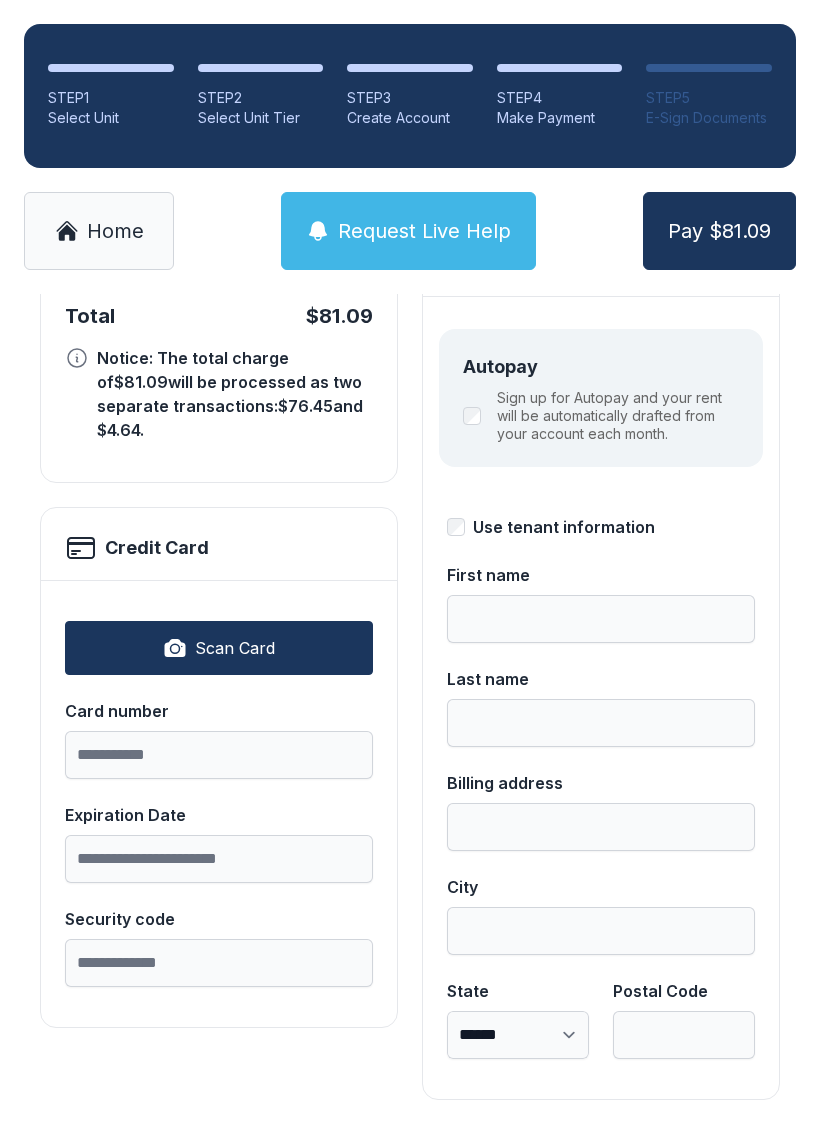 click on "Scan Card" at bounding box center (235, 648) 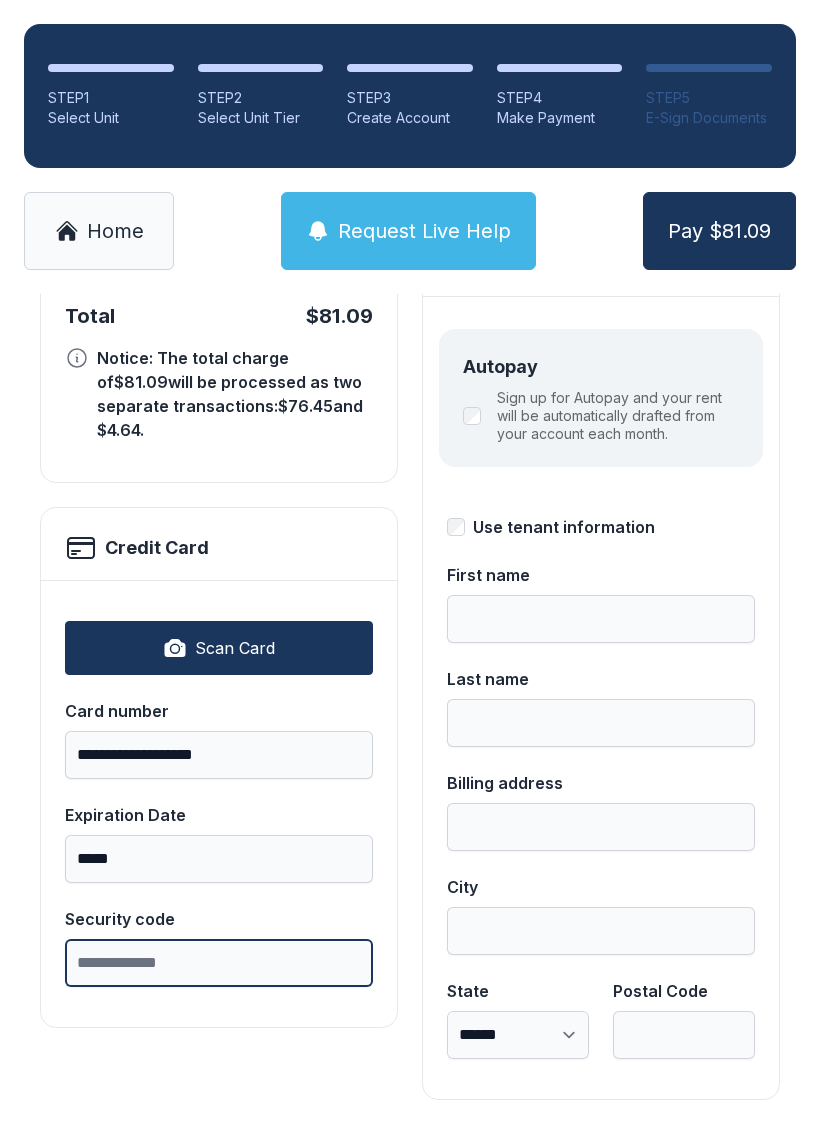 click on "Security code" at bounding box center [219, 963] 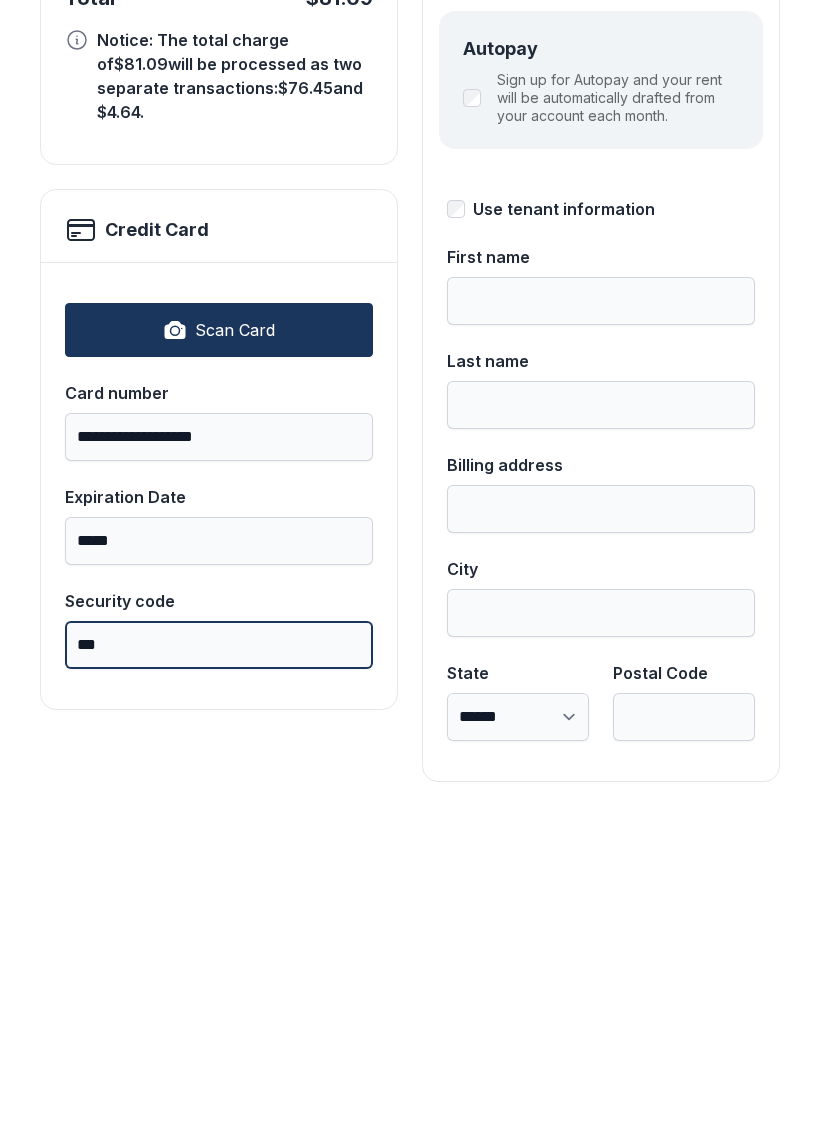 scroll, scrollTop: 218, scrollLeft: 0, axis: vertical 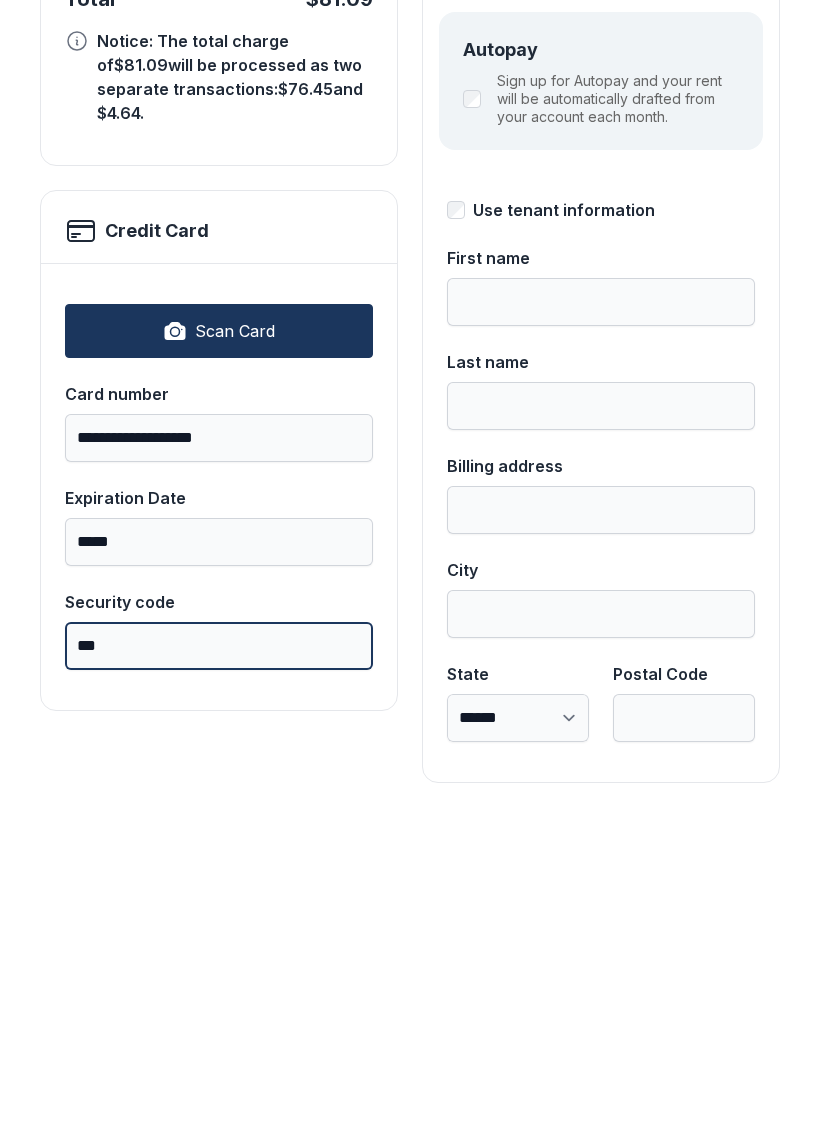 type on "***" 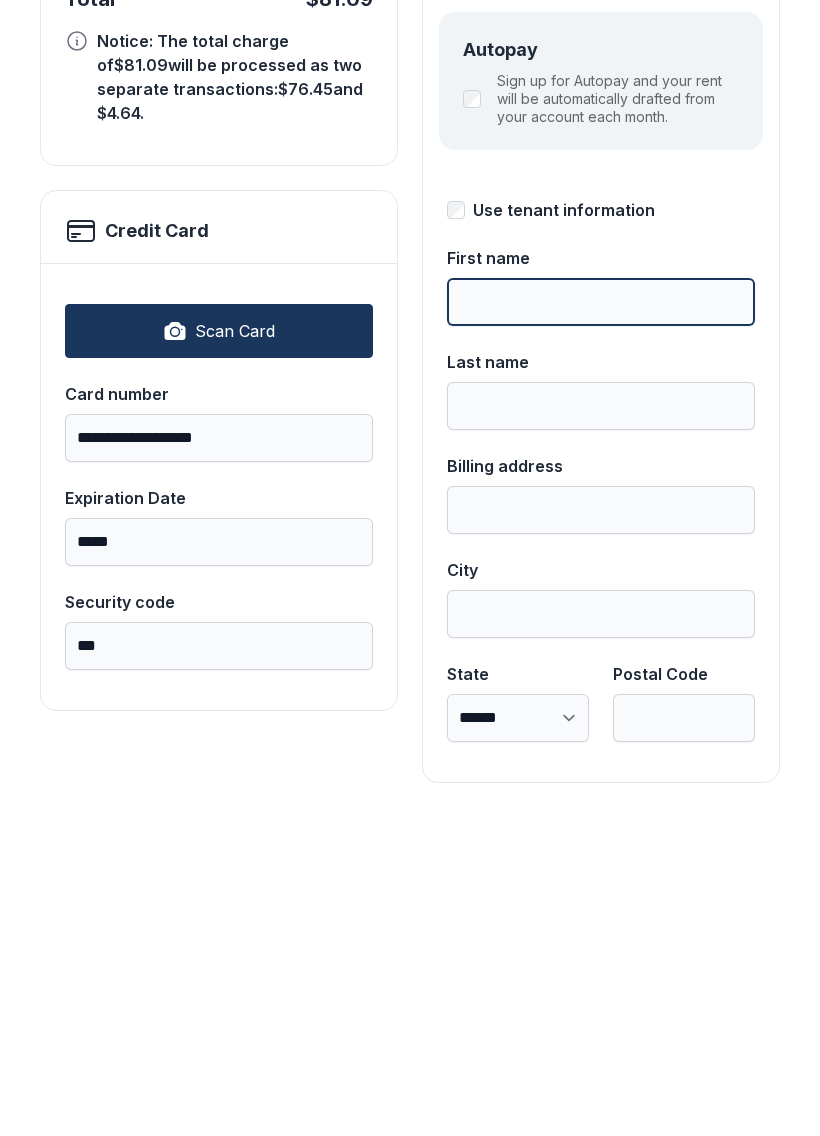 click on "First name" at bounding box center [601, 619] 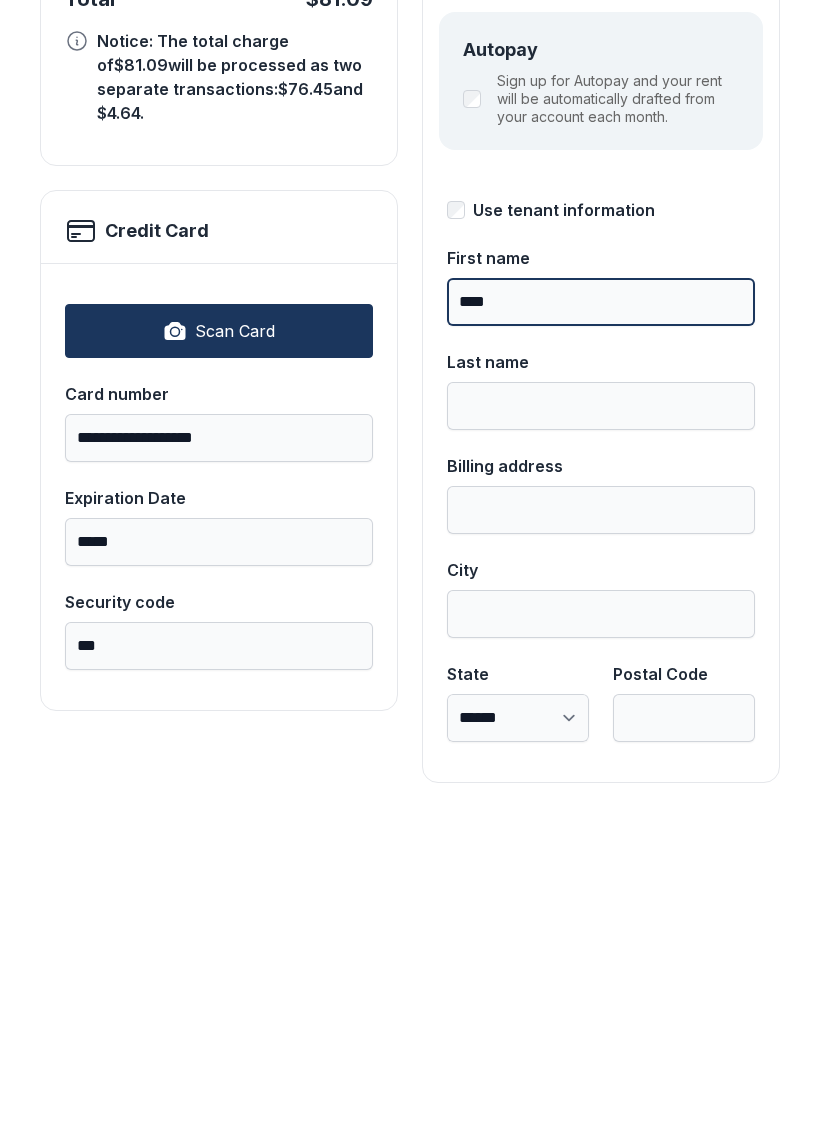 type on "****" 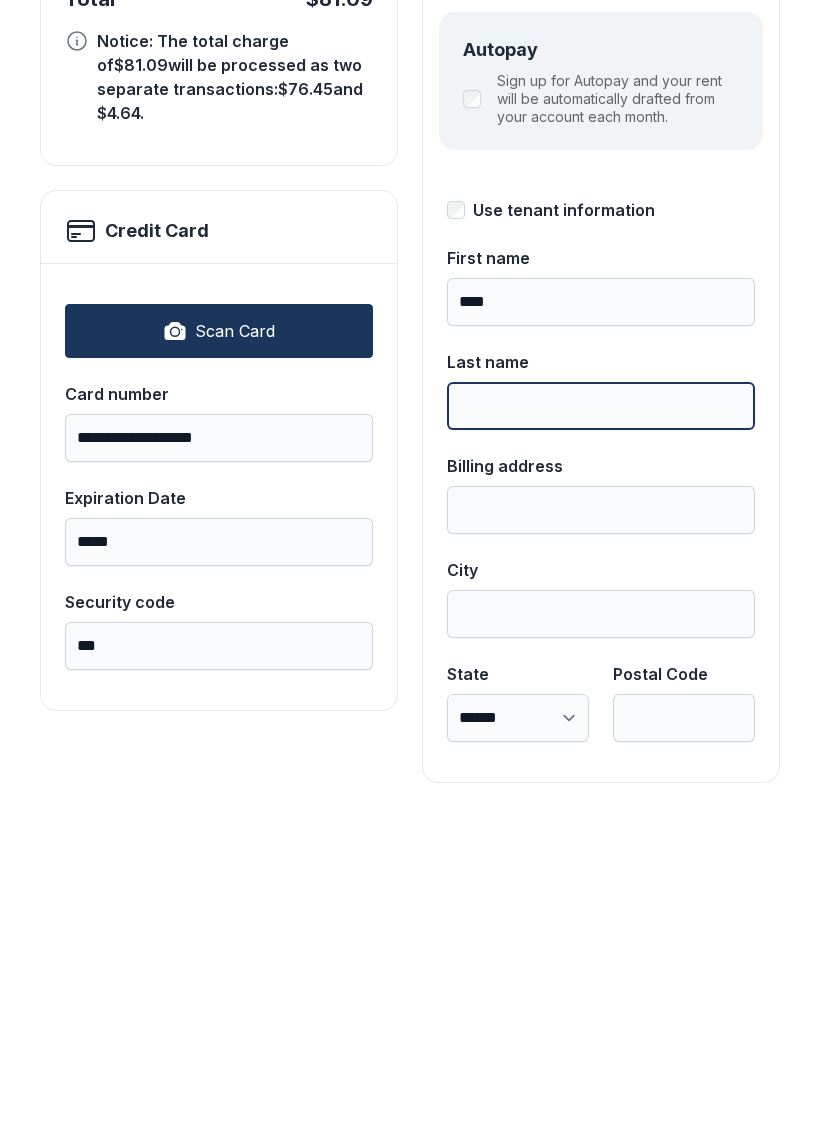 click on "Last name" at bounding box center [601, 723] 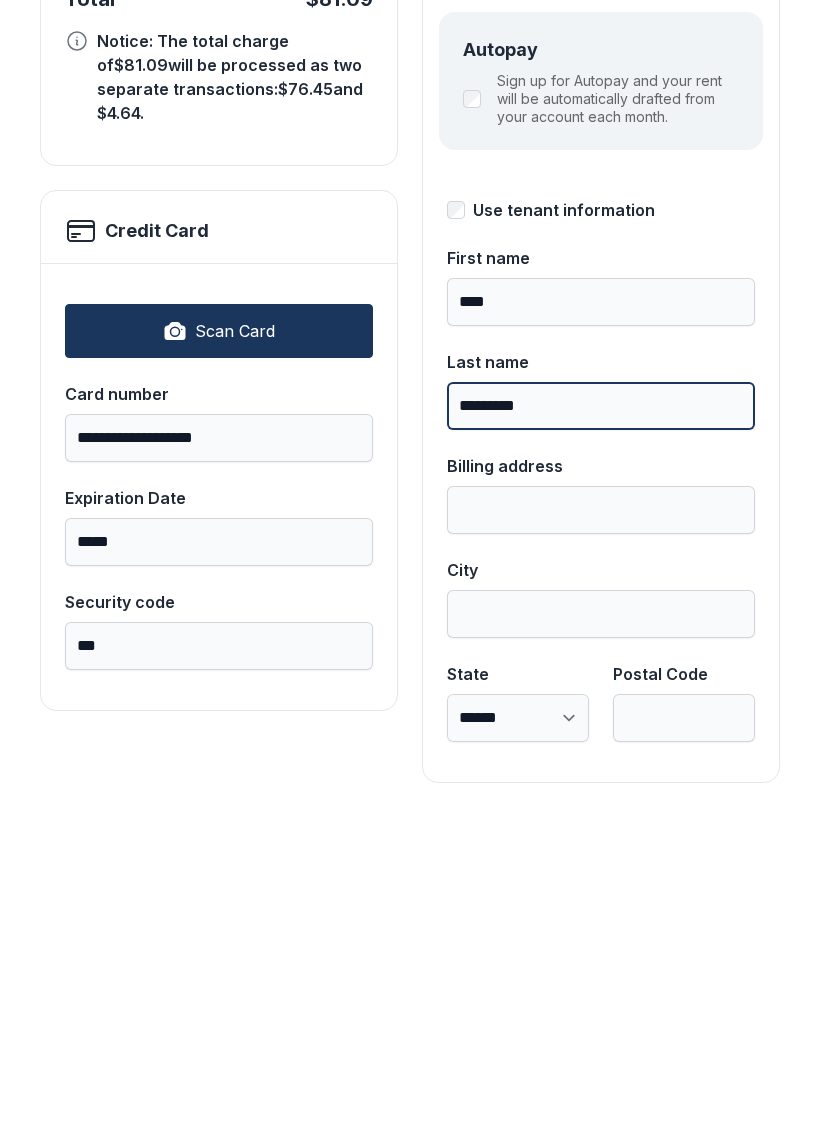 type on "*********" 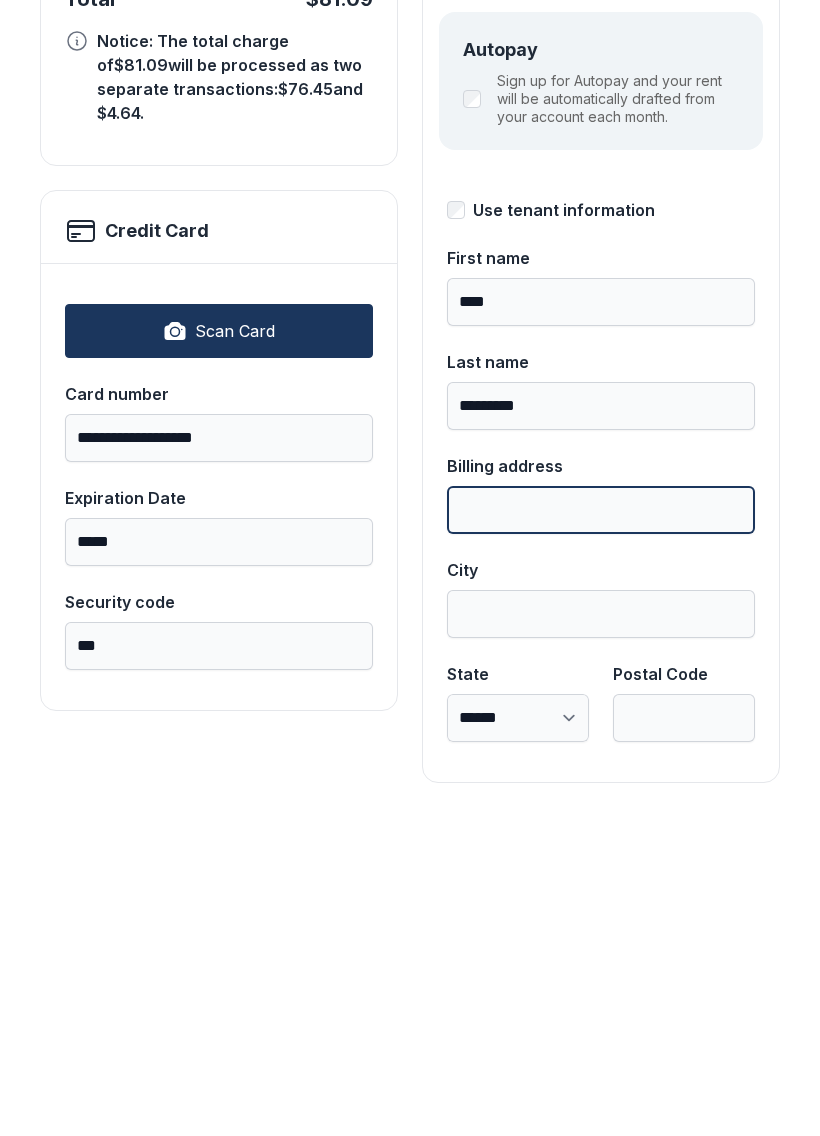 click on "Billing address" at bounding box center (601, 827) 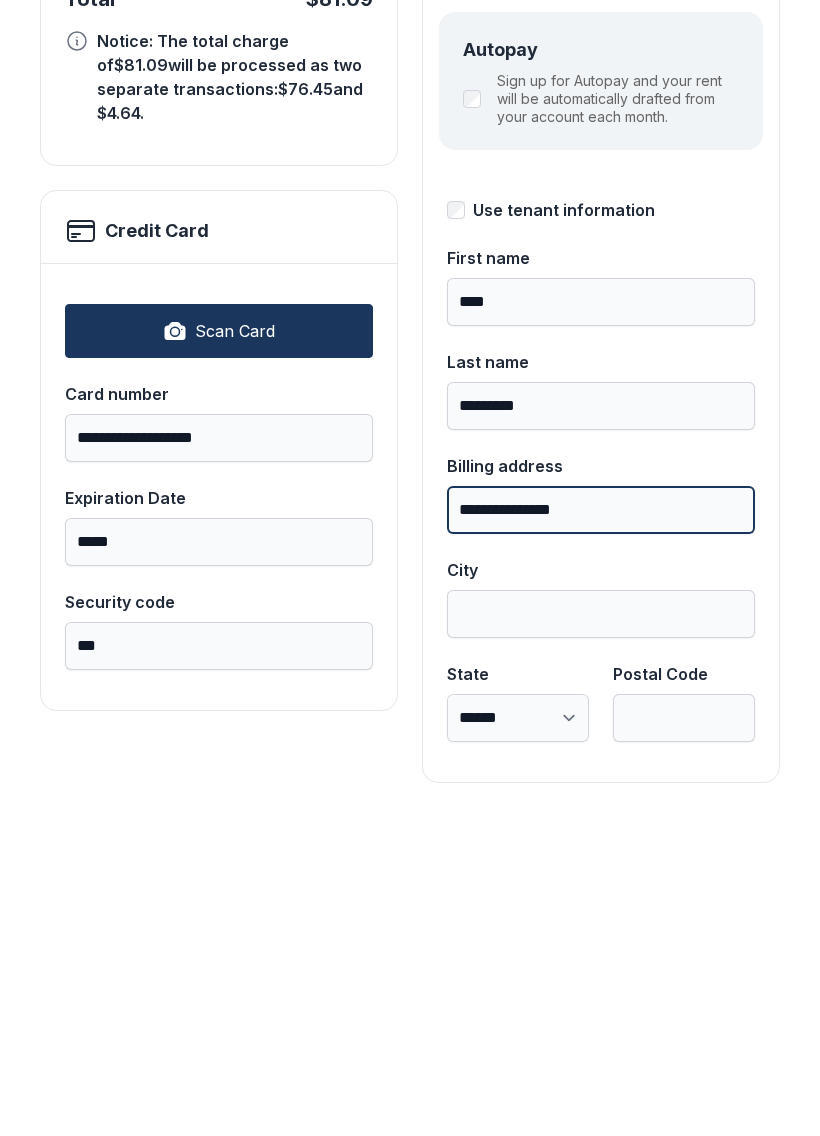 type on "**********" 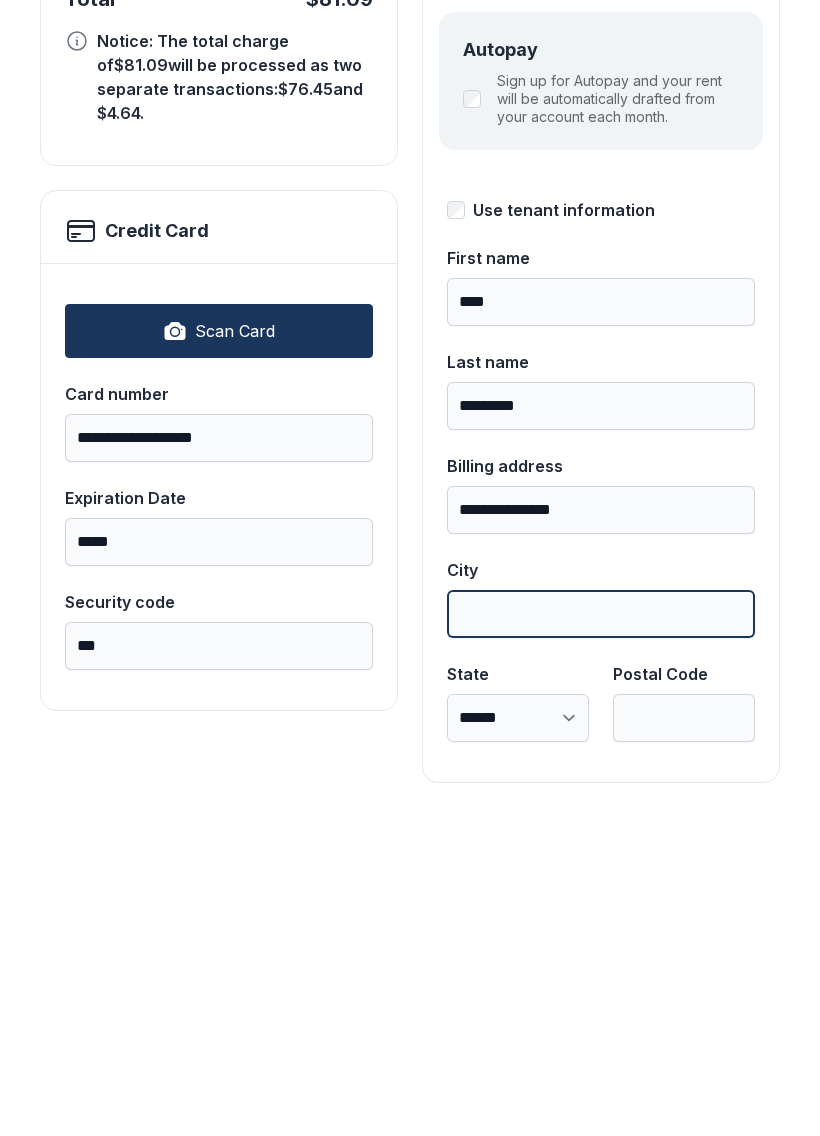 click on "City" at bounding box center [601, 931] 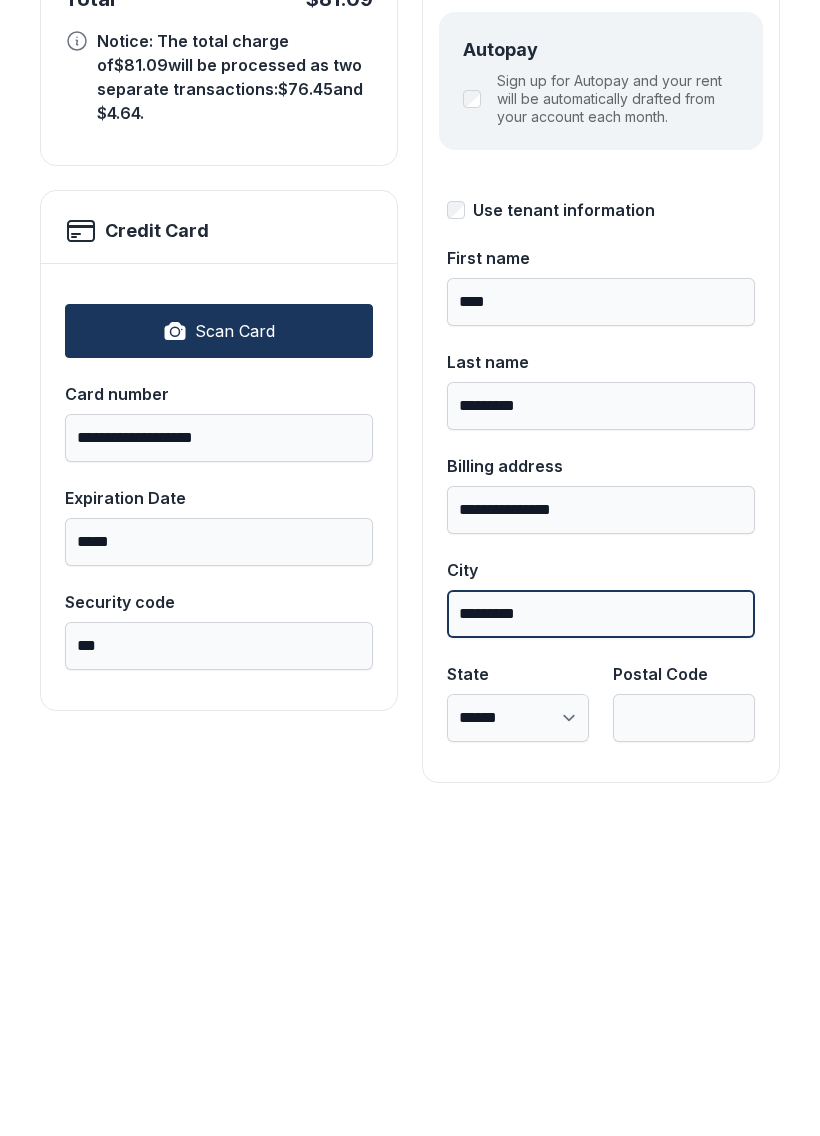 type on "*********" 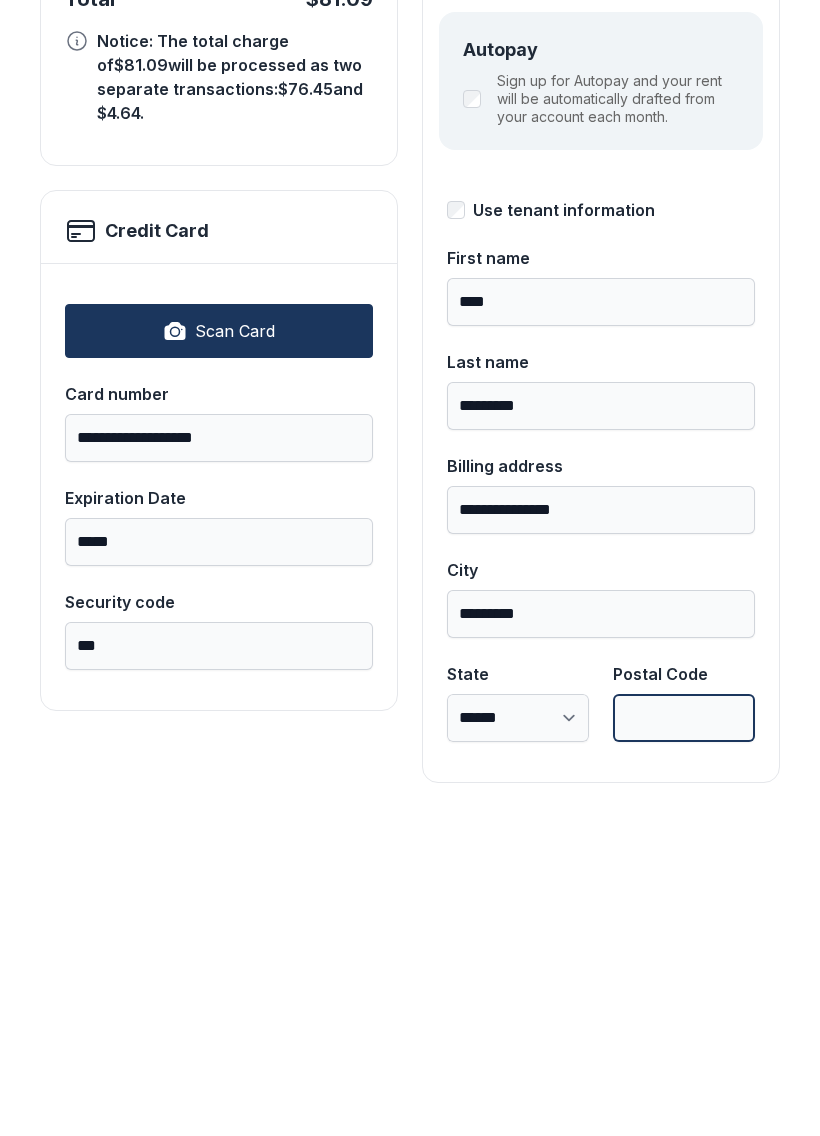 click on "Postal Code" at bounding box center [684, 1035] 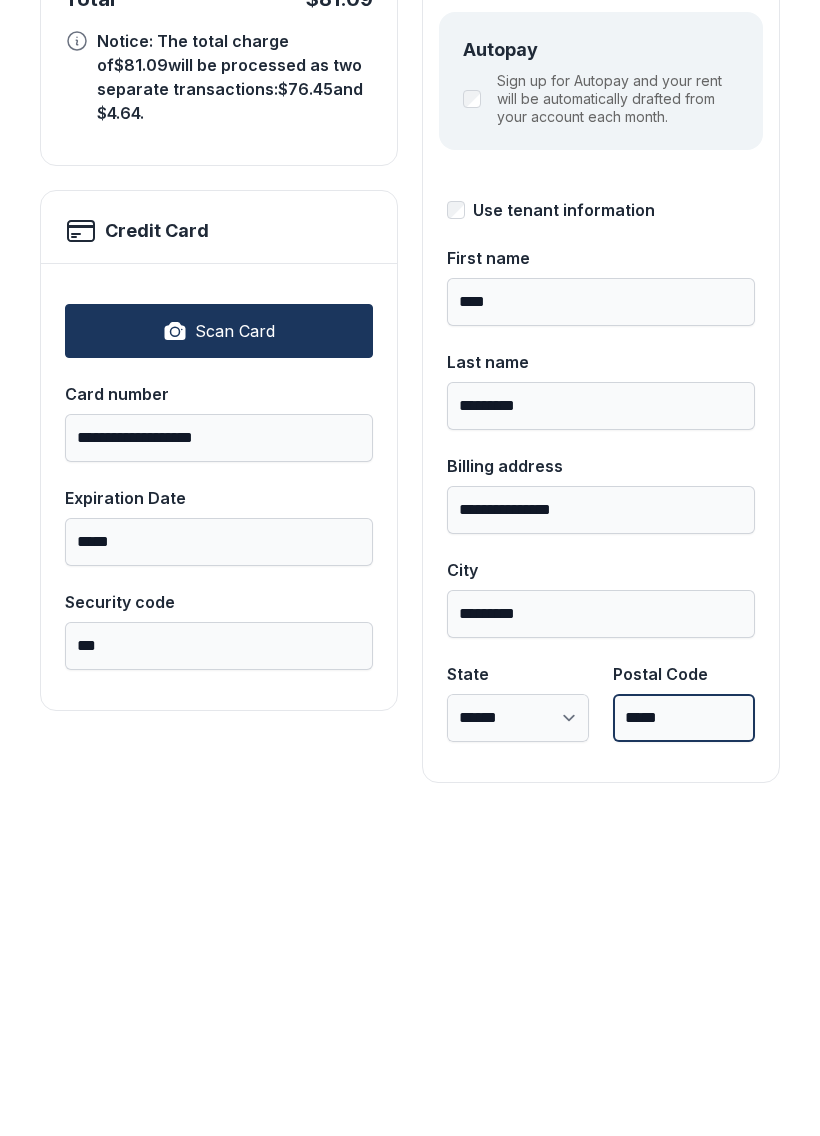 type on "*****" 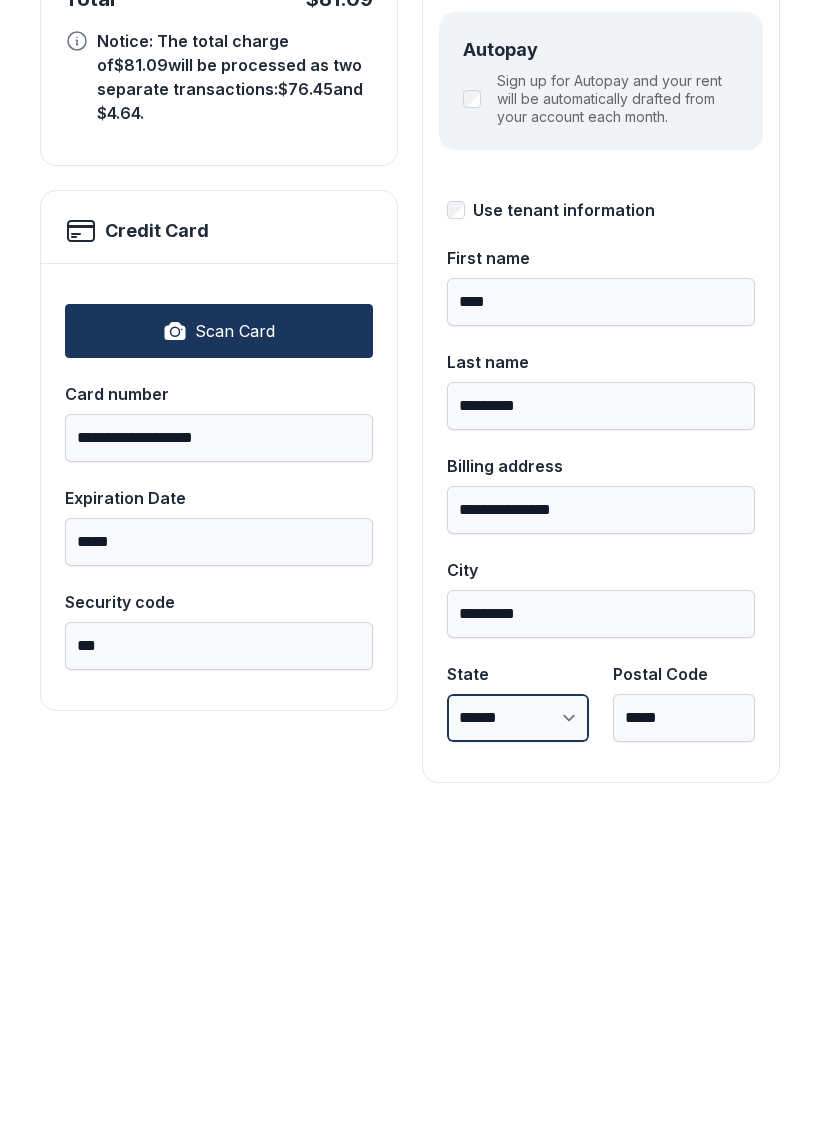 click on "**********" at bounding box center (518, 1035) 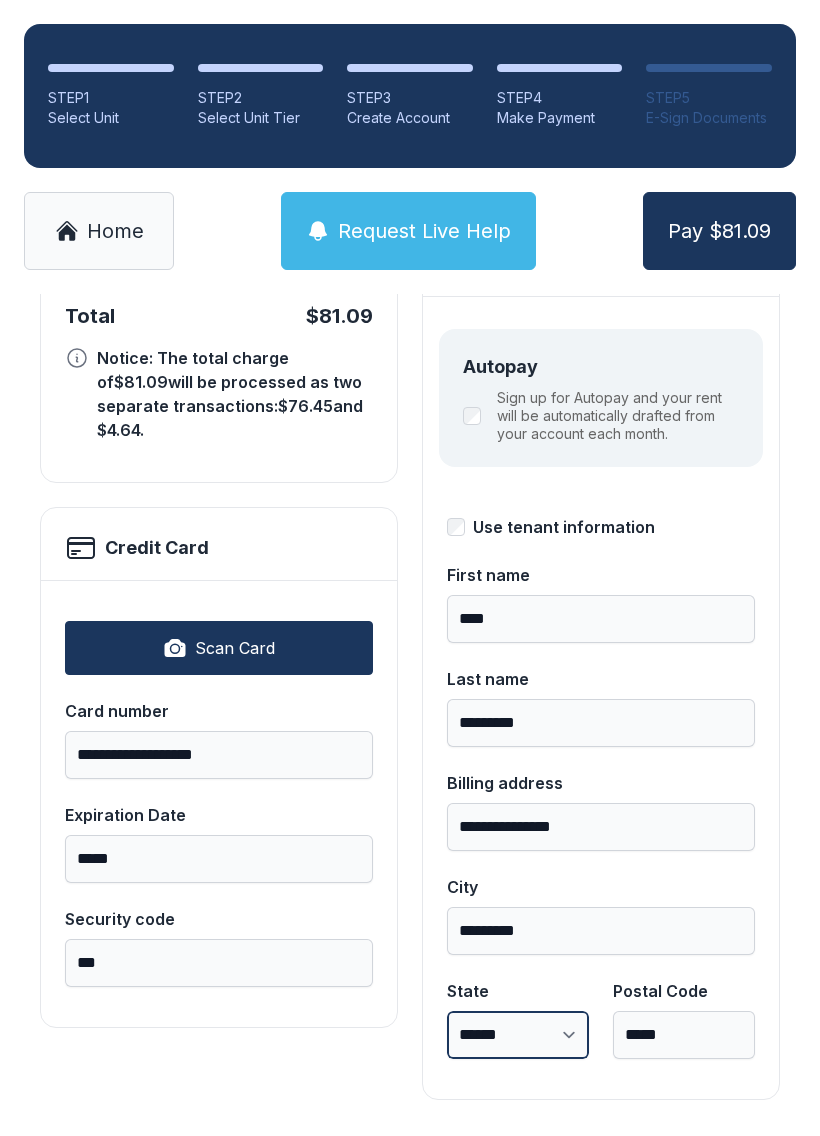 select on "**" 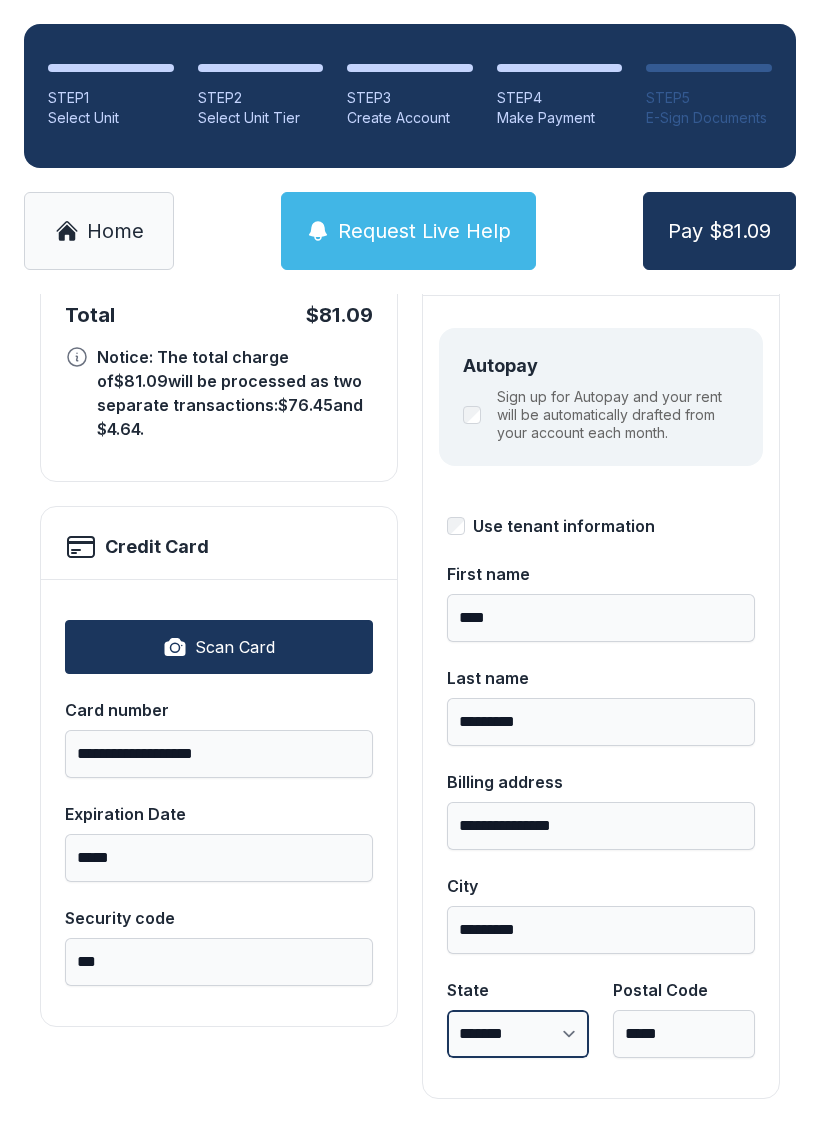 scroll, scrollTop: 218, scrollLeft: 0, axis: vertical 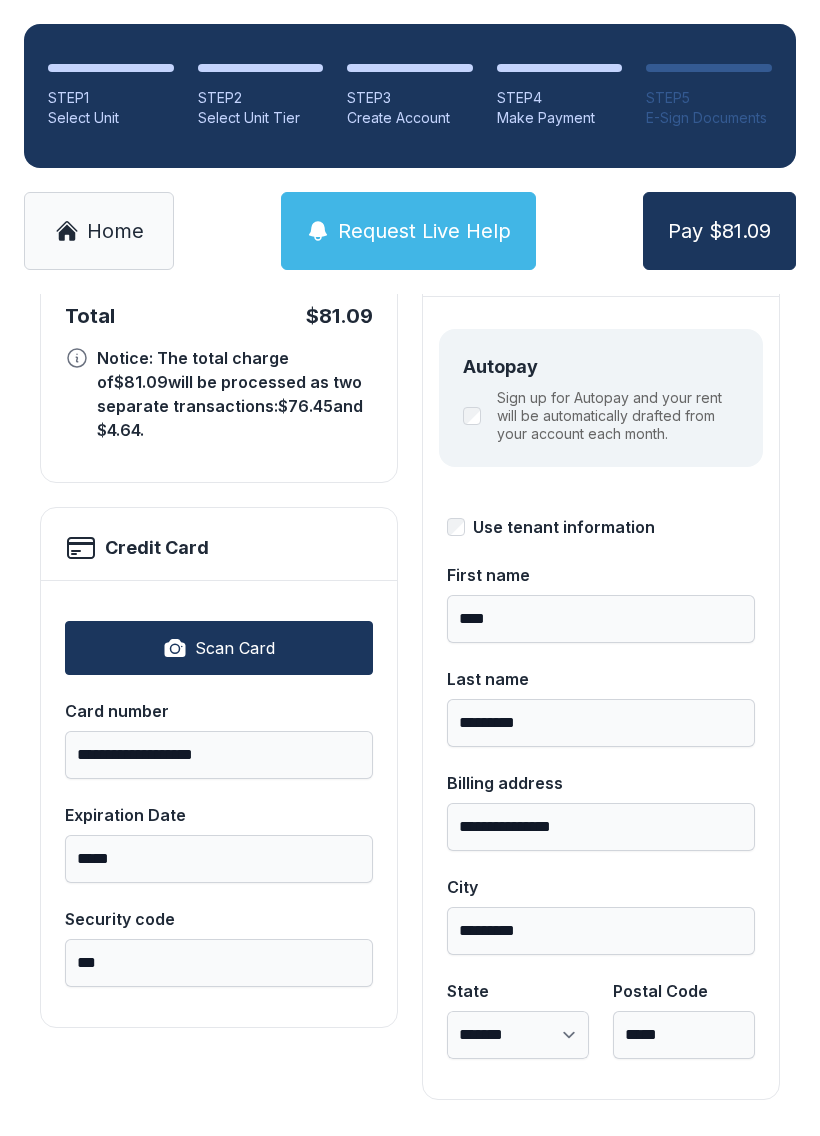 click on "Pay $81.09" at bounding box center [719, 231] 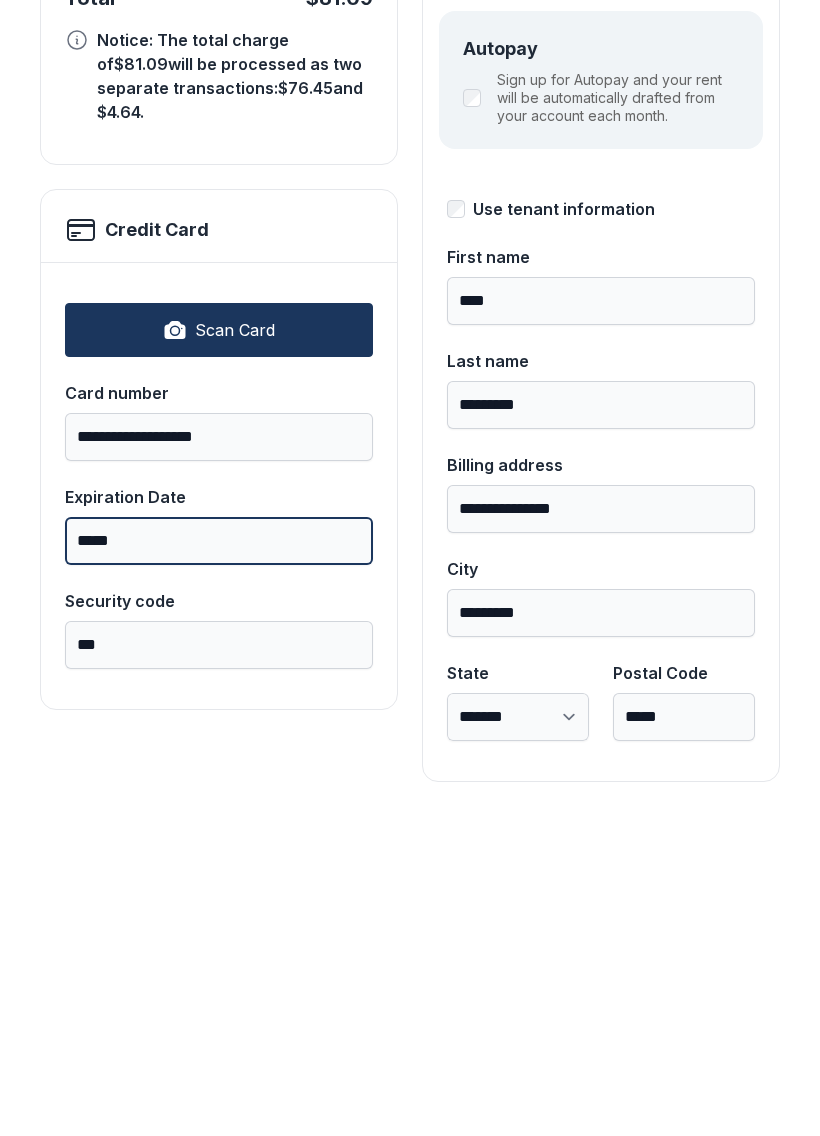 scroll, scrollTop: 218, scrollLeft: 0, axis: vertical 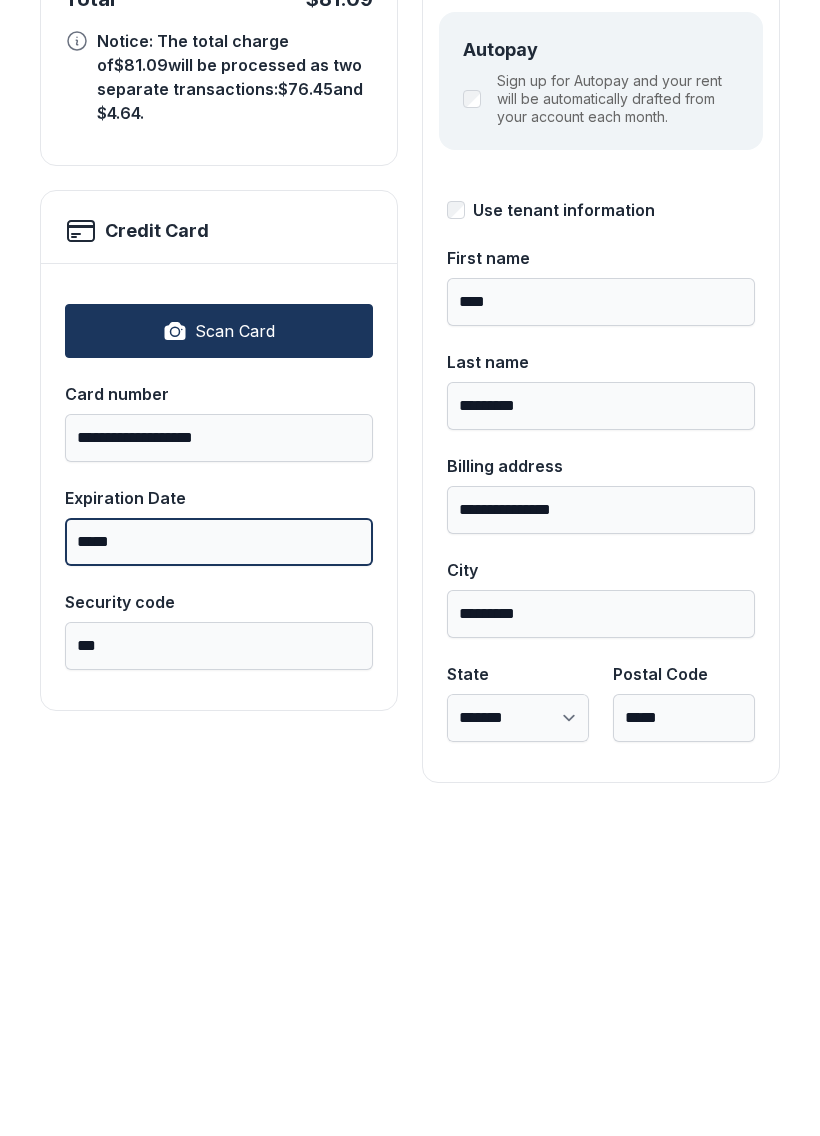 type on "*****" 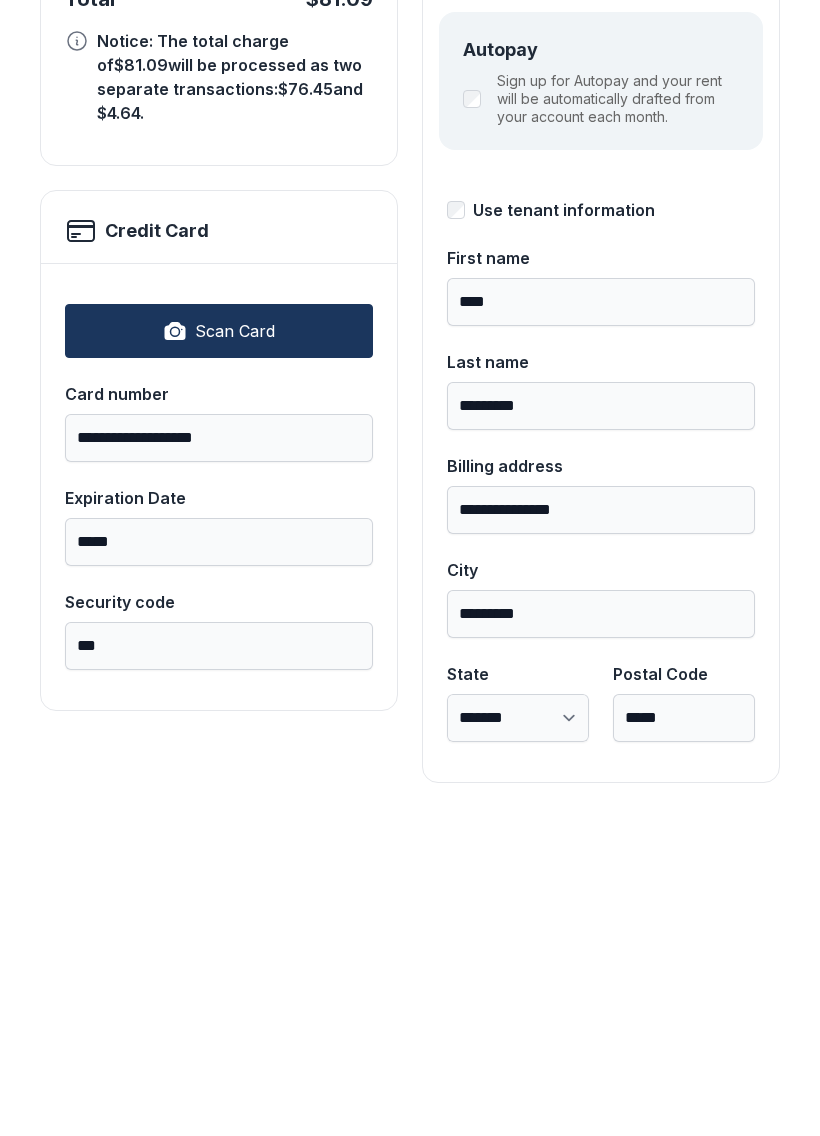 click on "**********" at bounding box center [219, 644] 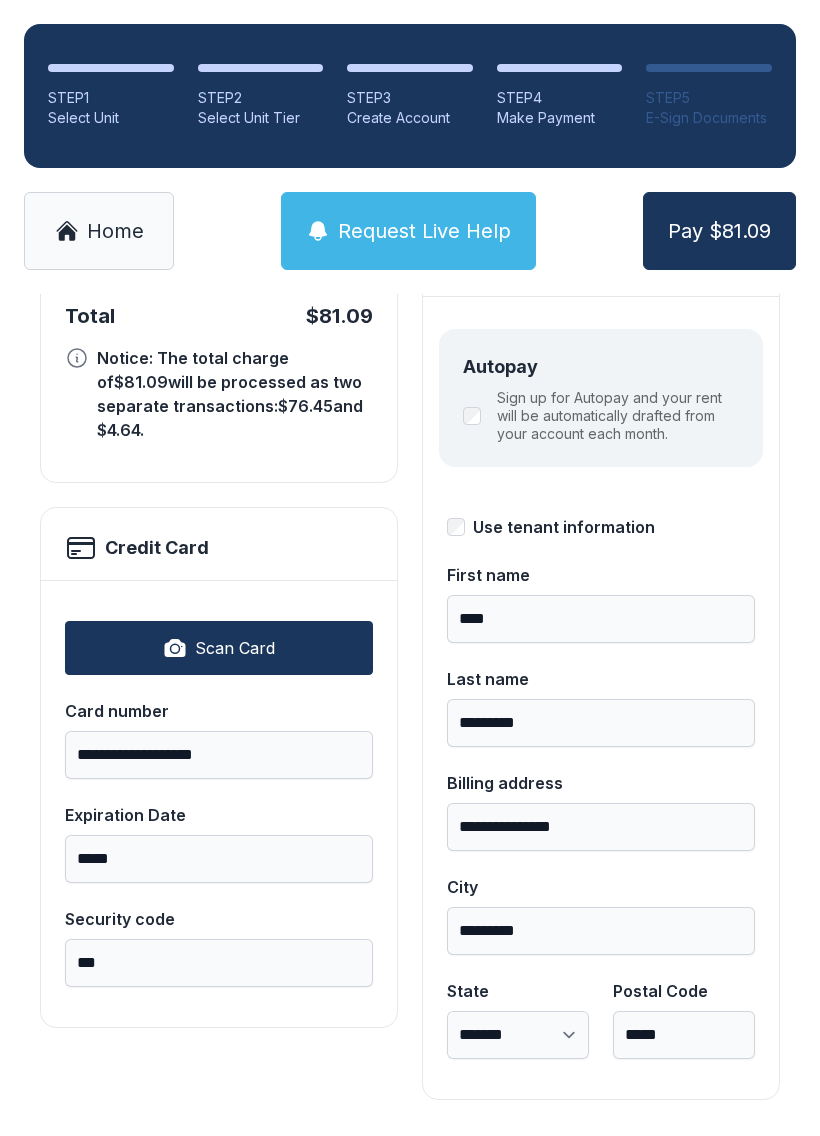 click on "Pay $81.09" at bounding box center (719, 231) 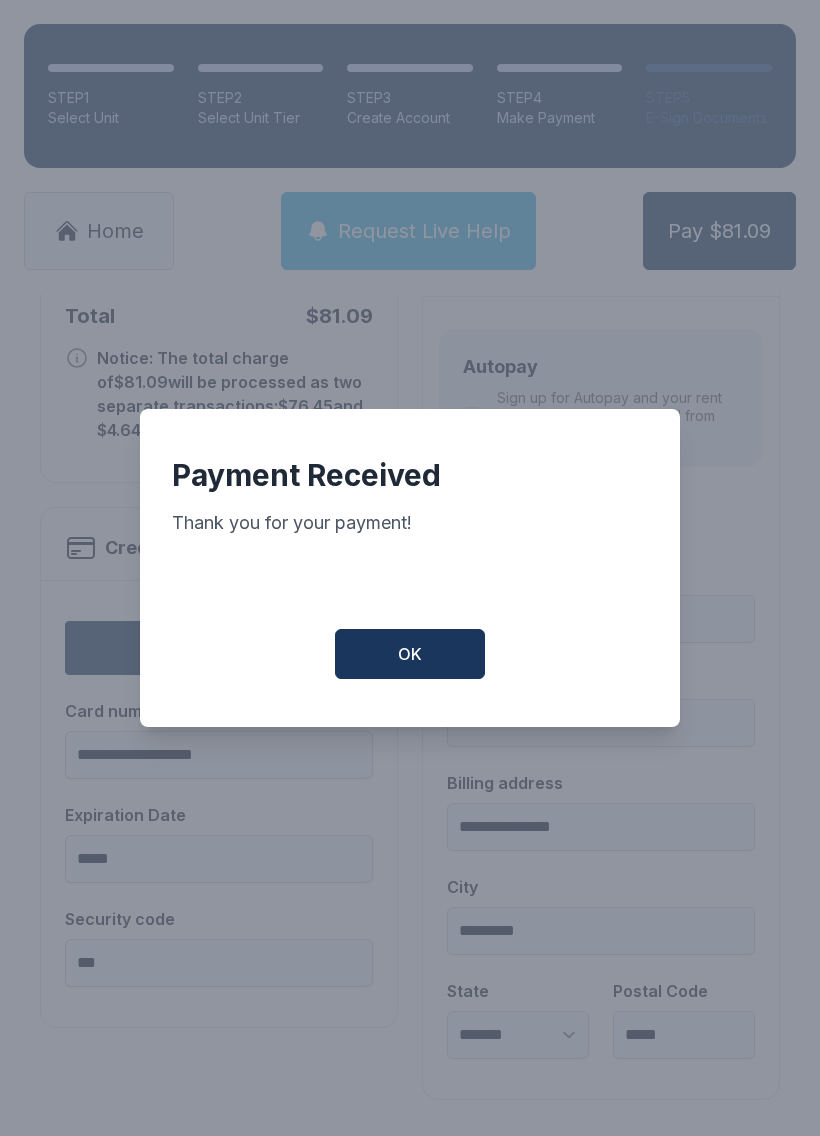 click on "OK" at bounding box center [410, 654] 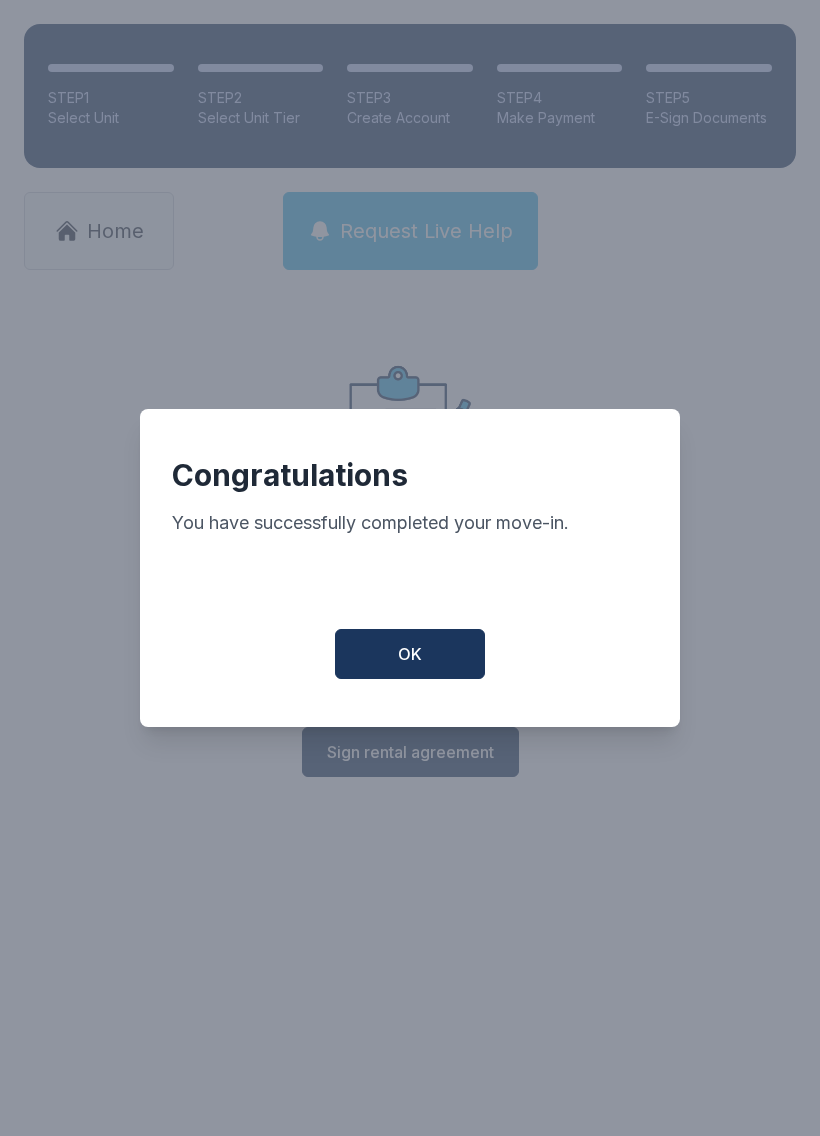 click on "OK" at bounding box center [410, 654] 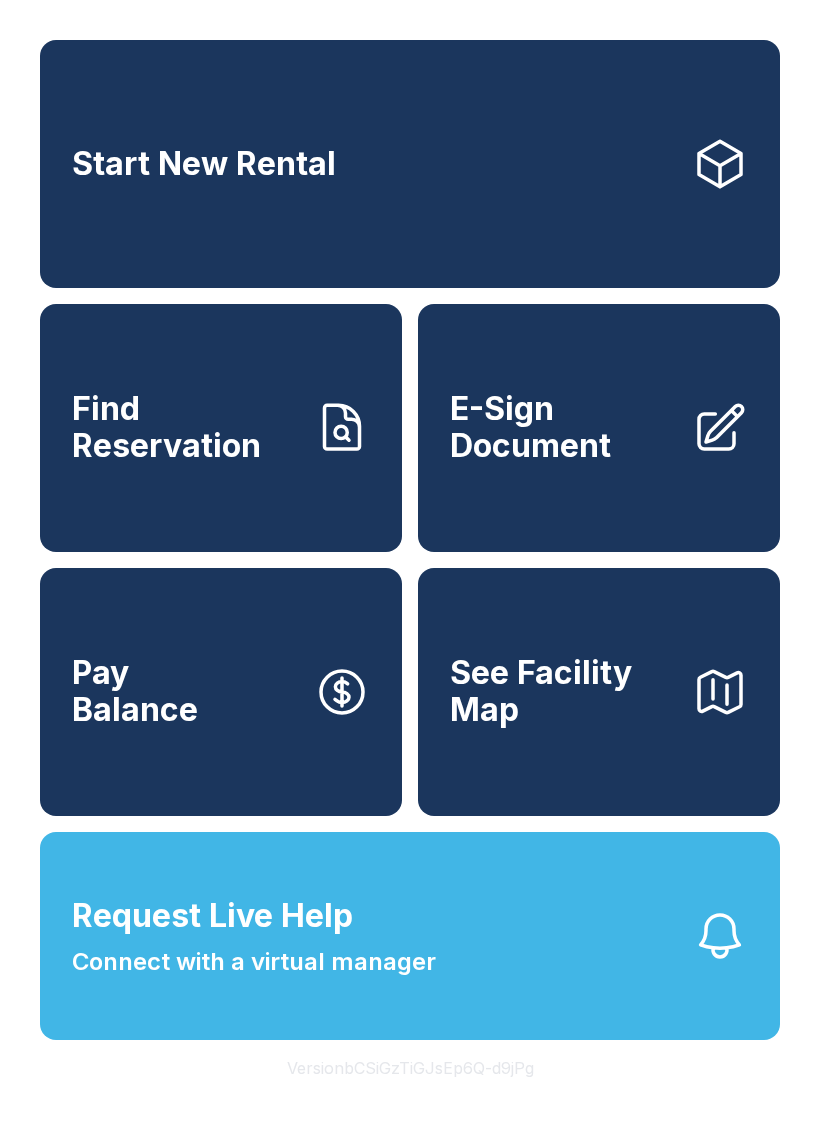 click on "Request Live Help Connect with a virtual manager" at bounding box center [410, 936] 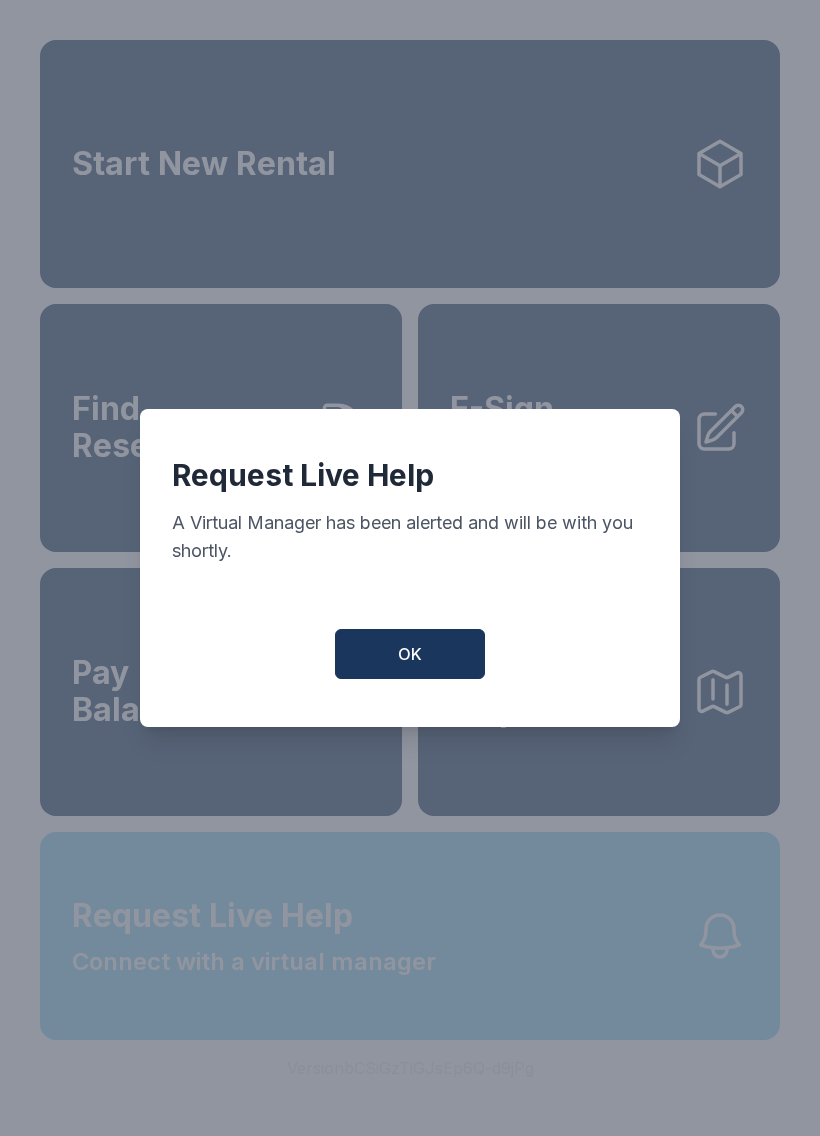 click on "OK" at bounding box center (410, 654) 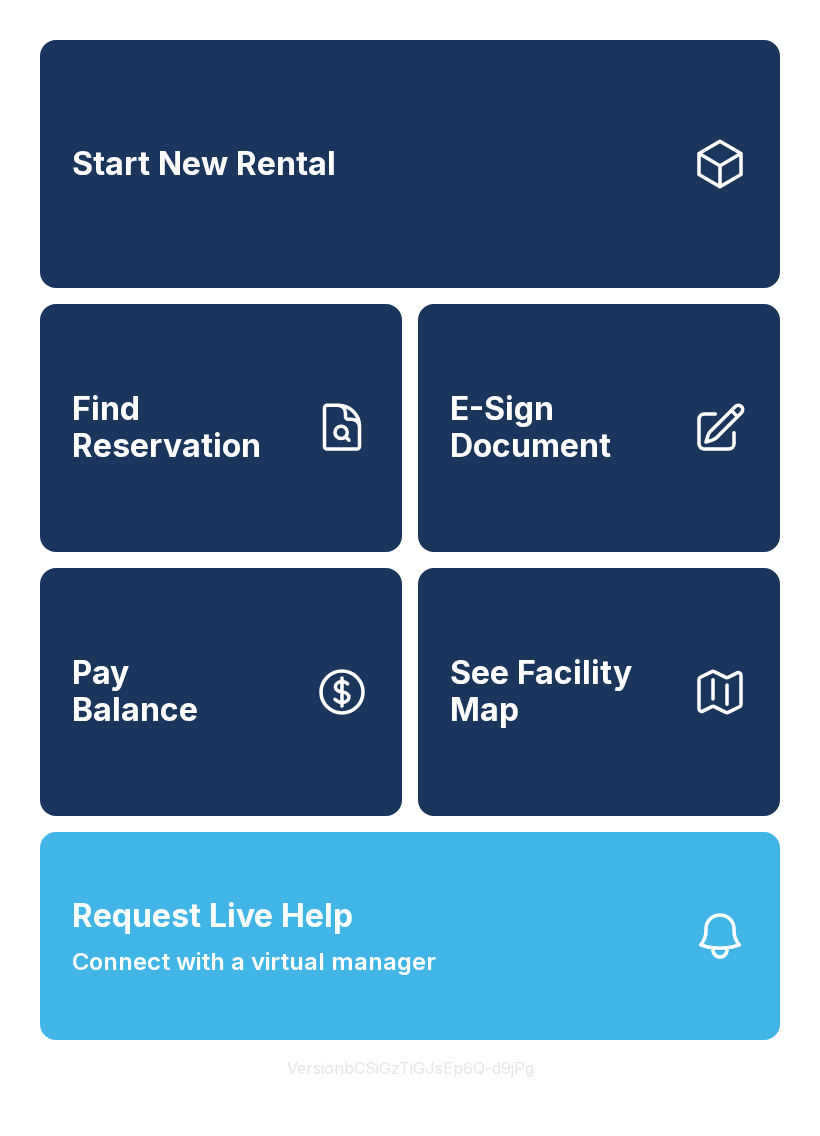 click on "Find Reservation" at bounding box center [185, 427] 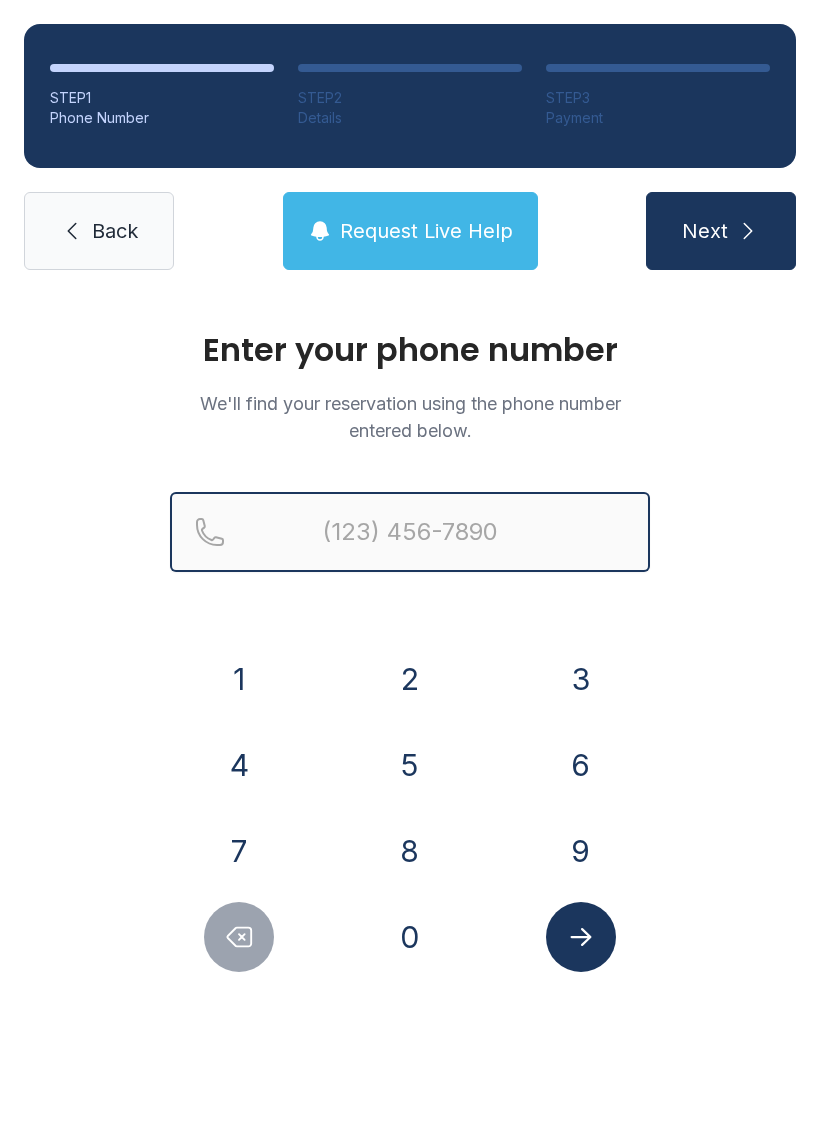 click at bounding box center [410, 532] 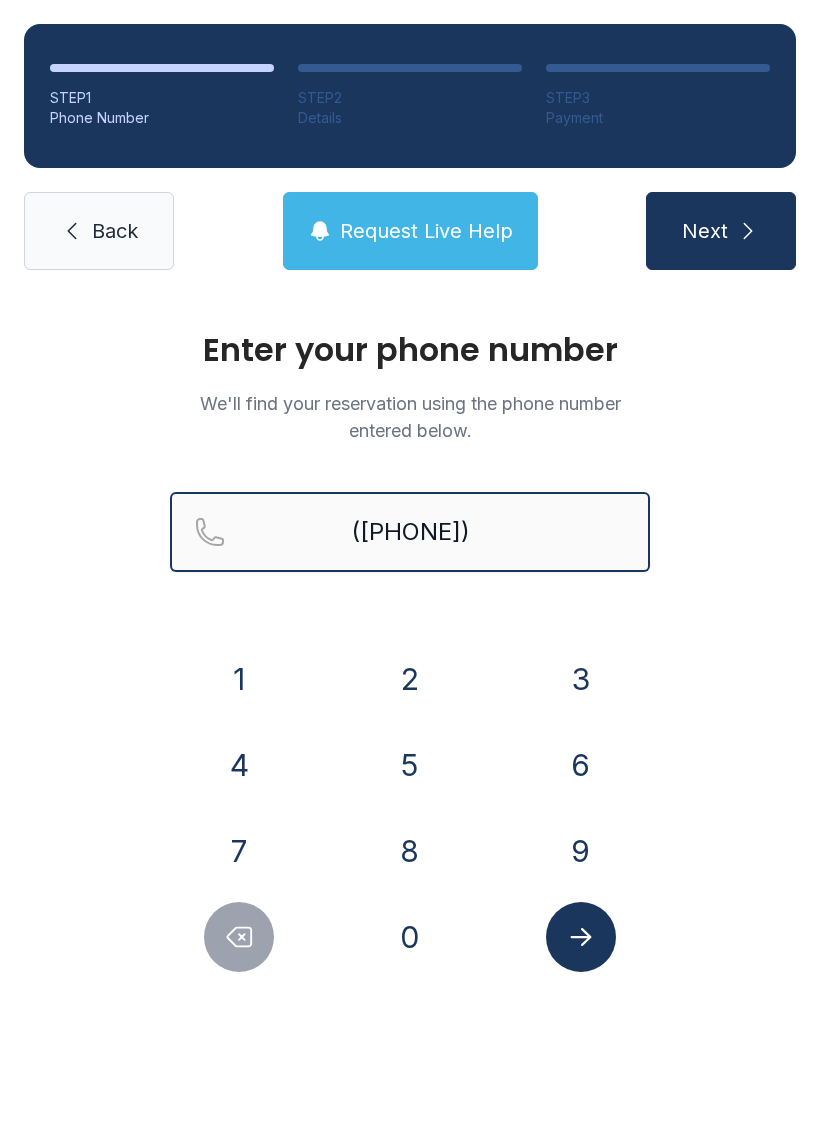 type on "([PHONE])" 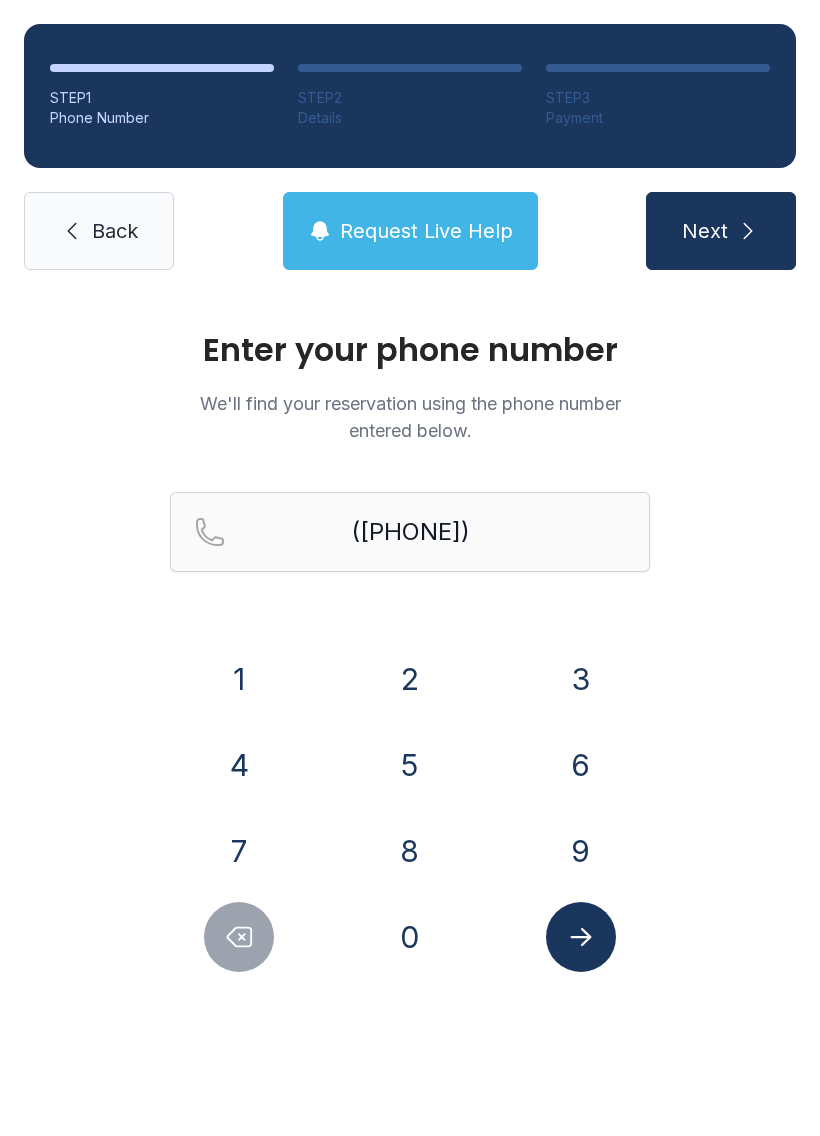 click on "Next" at bounding box center [705, 231] 